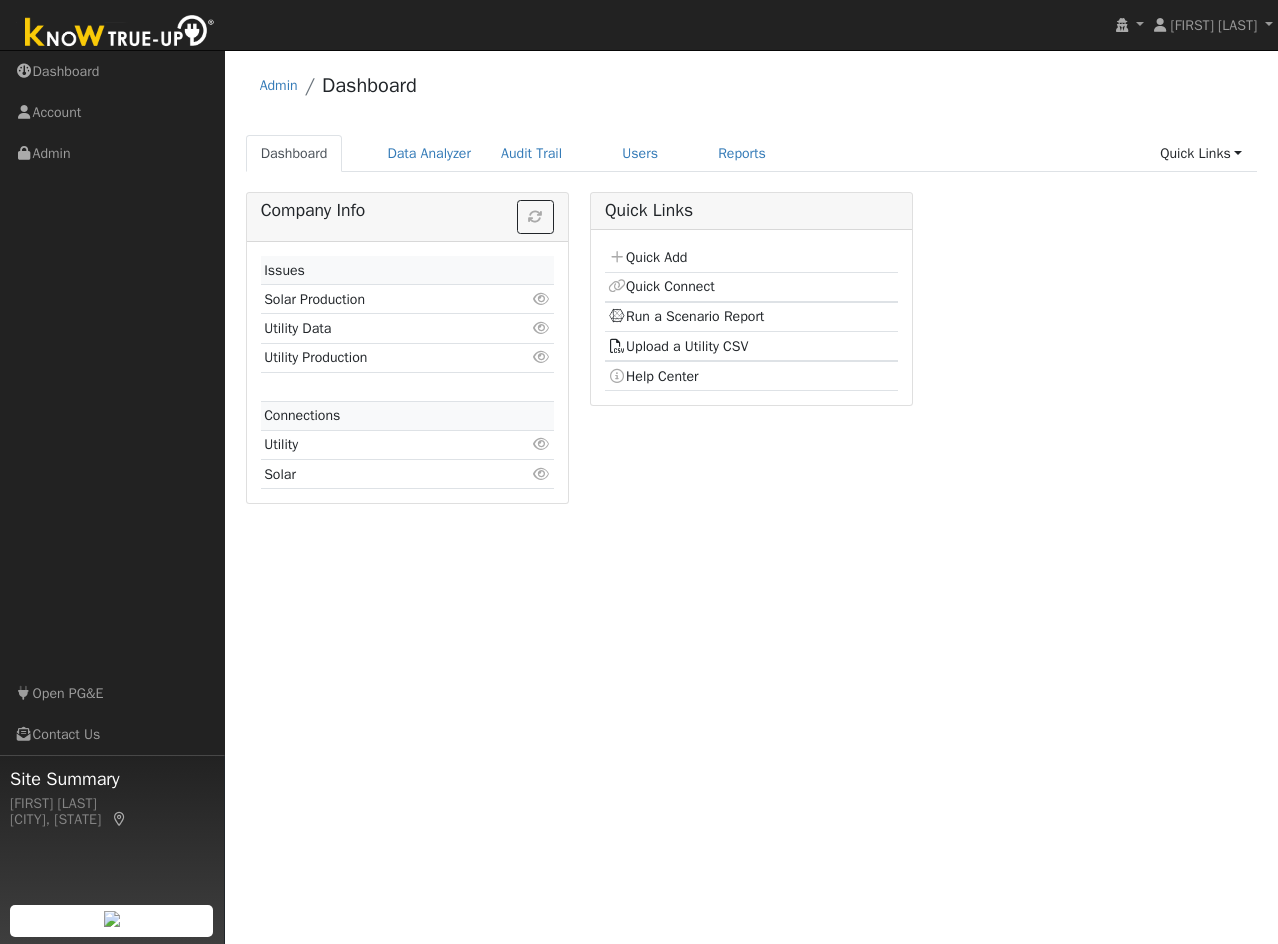 scroll, scrollTop: 0, scrollLeft: 0, axis: both 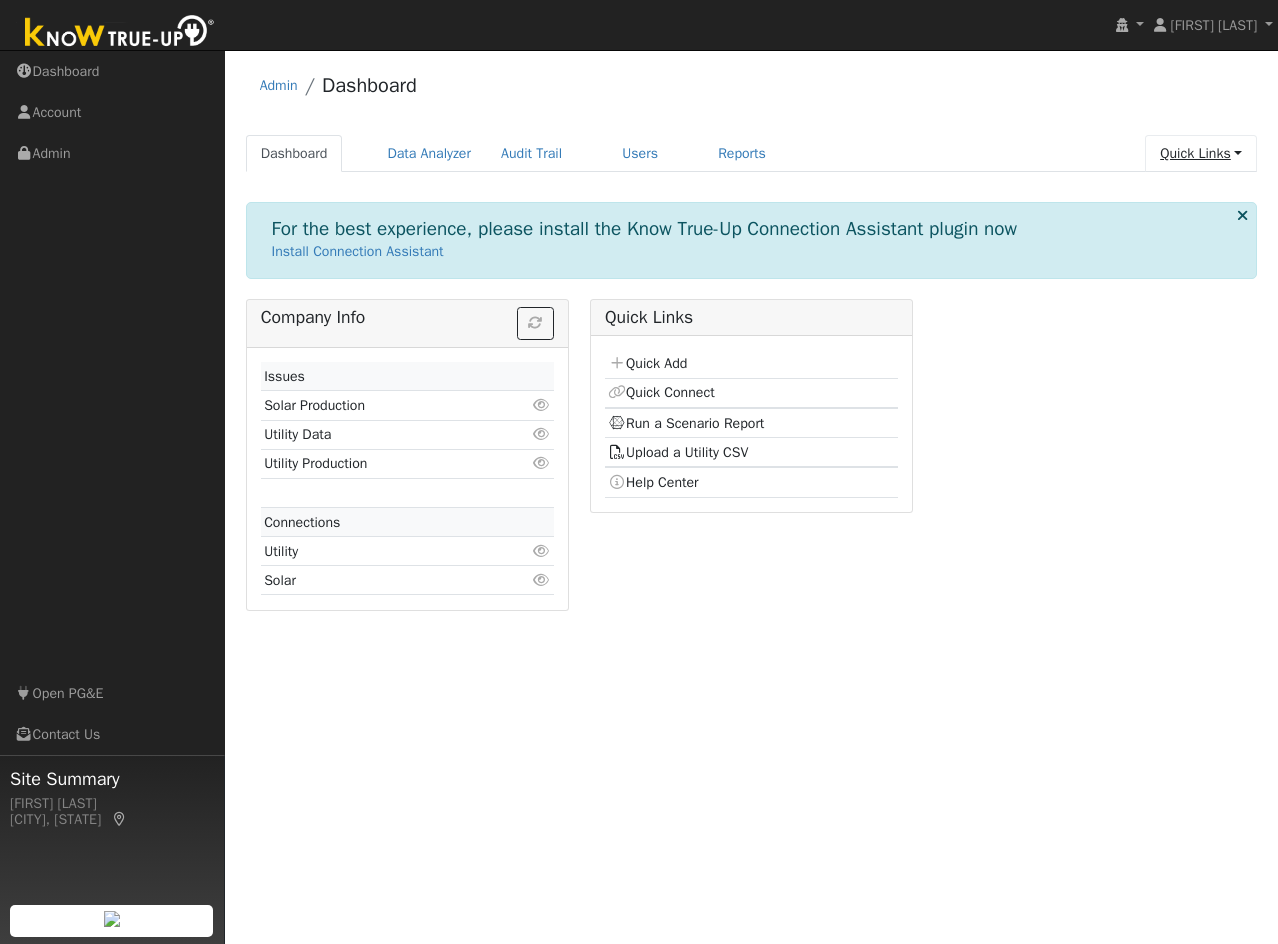 click on "Quick Links" at bounding box center (1201, 153) 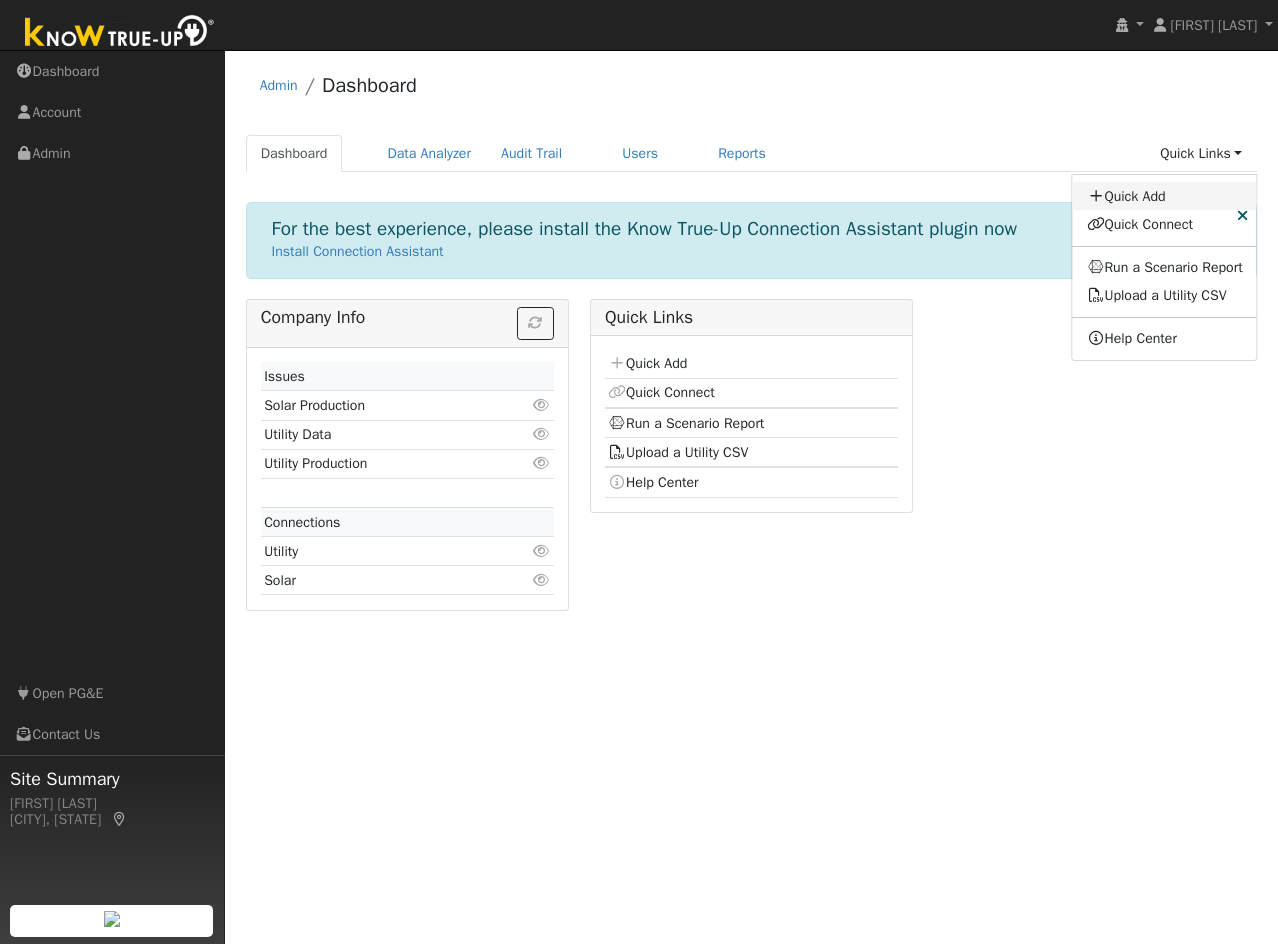click on "Quick Add" at bounding box center [1165, 196] 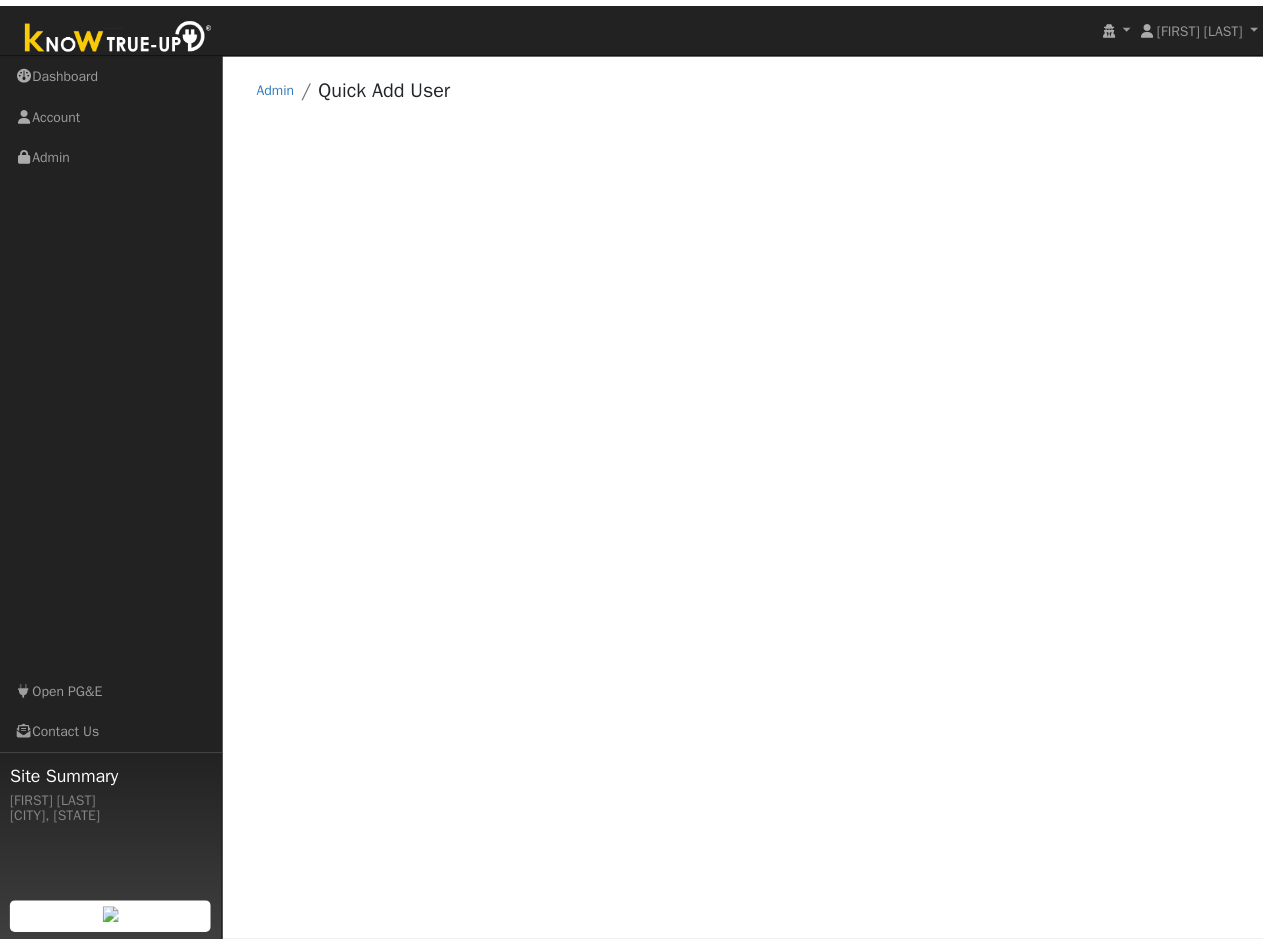 scroll, scrollTop: 0, scrollLeft: 0, axis: both 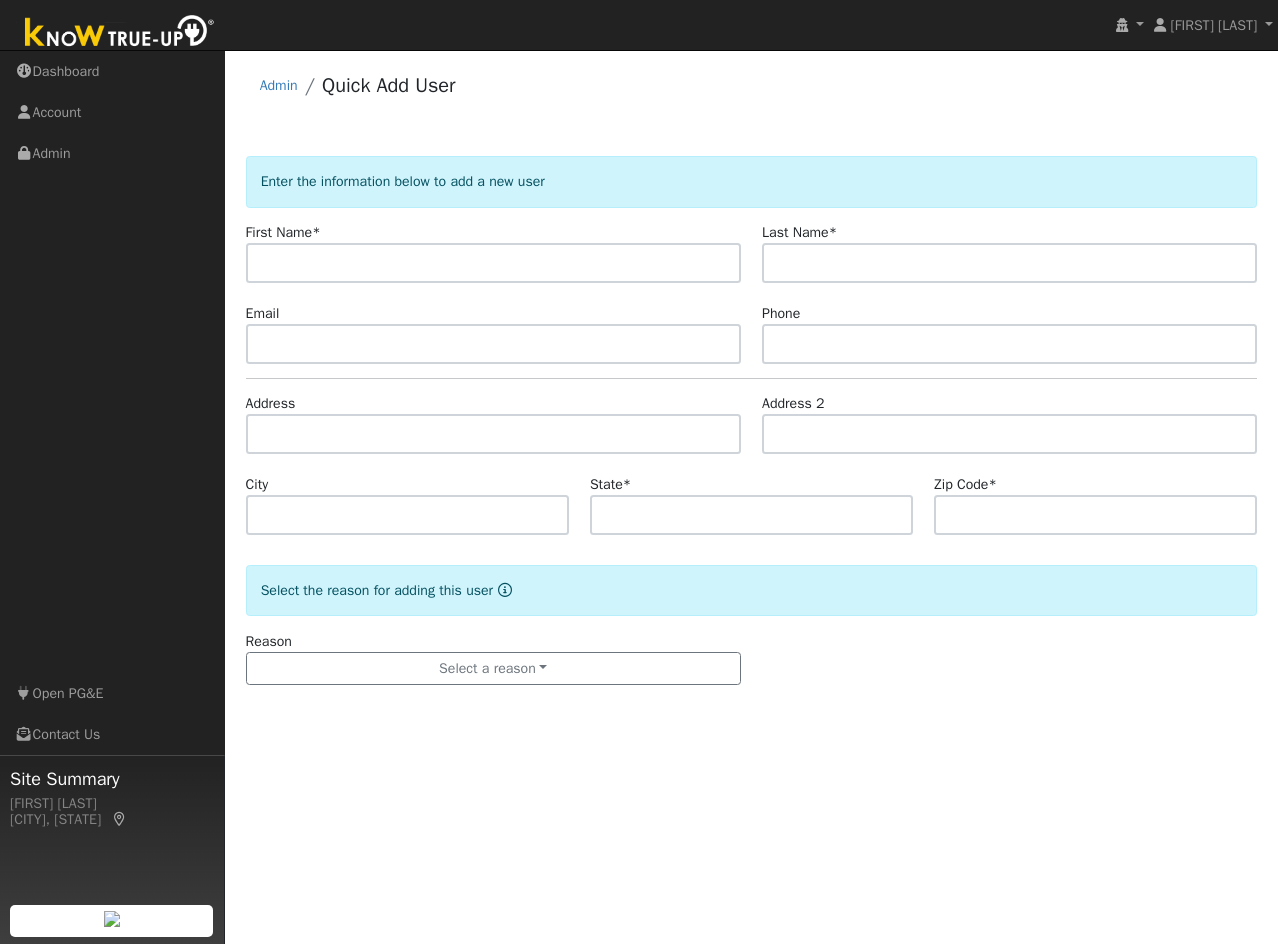 click at bounding box center [493, 263] 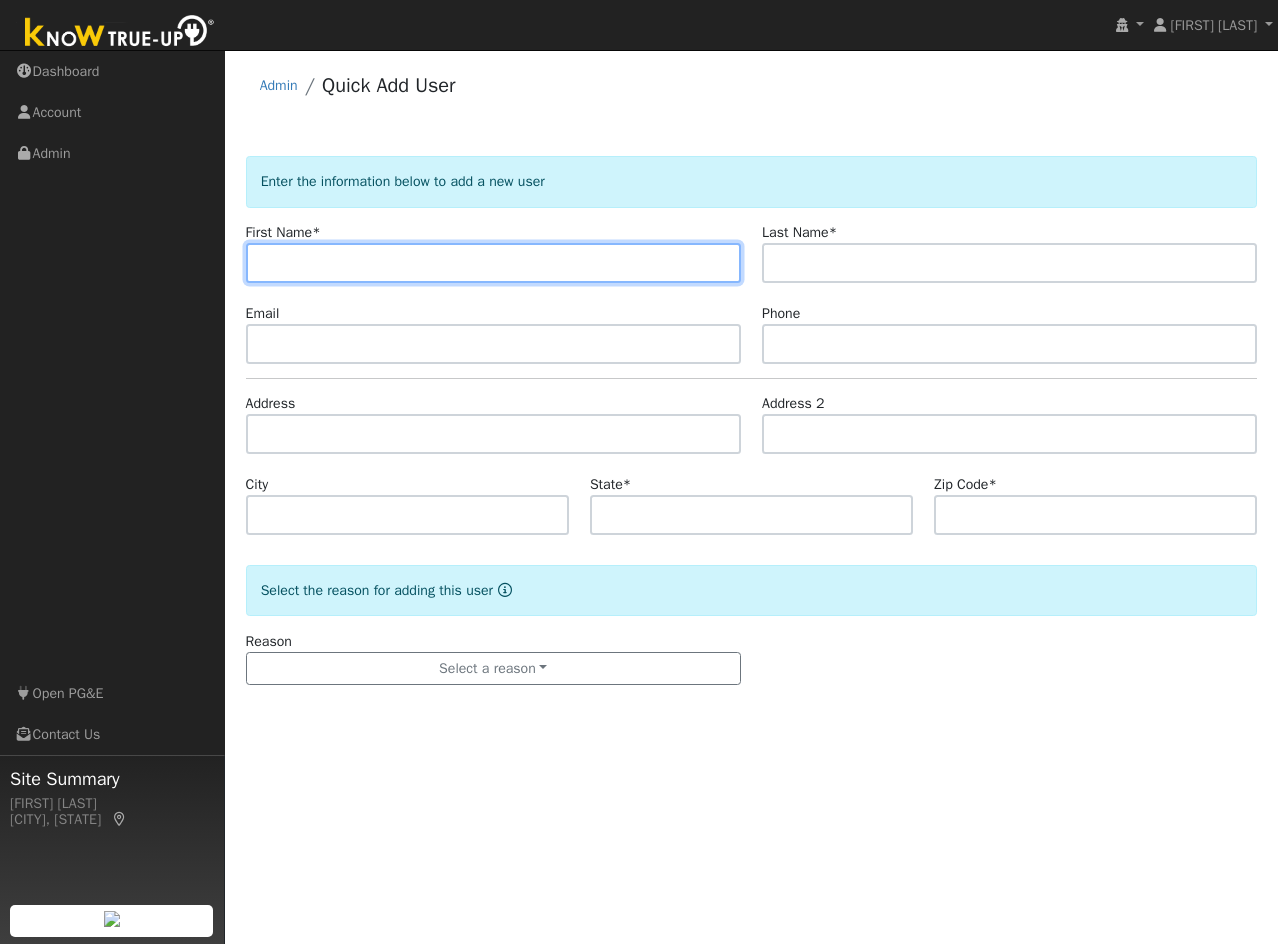 click at bounding box center [493, 263] 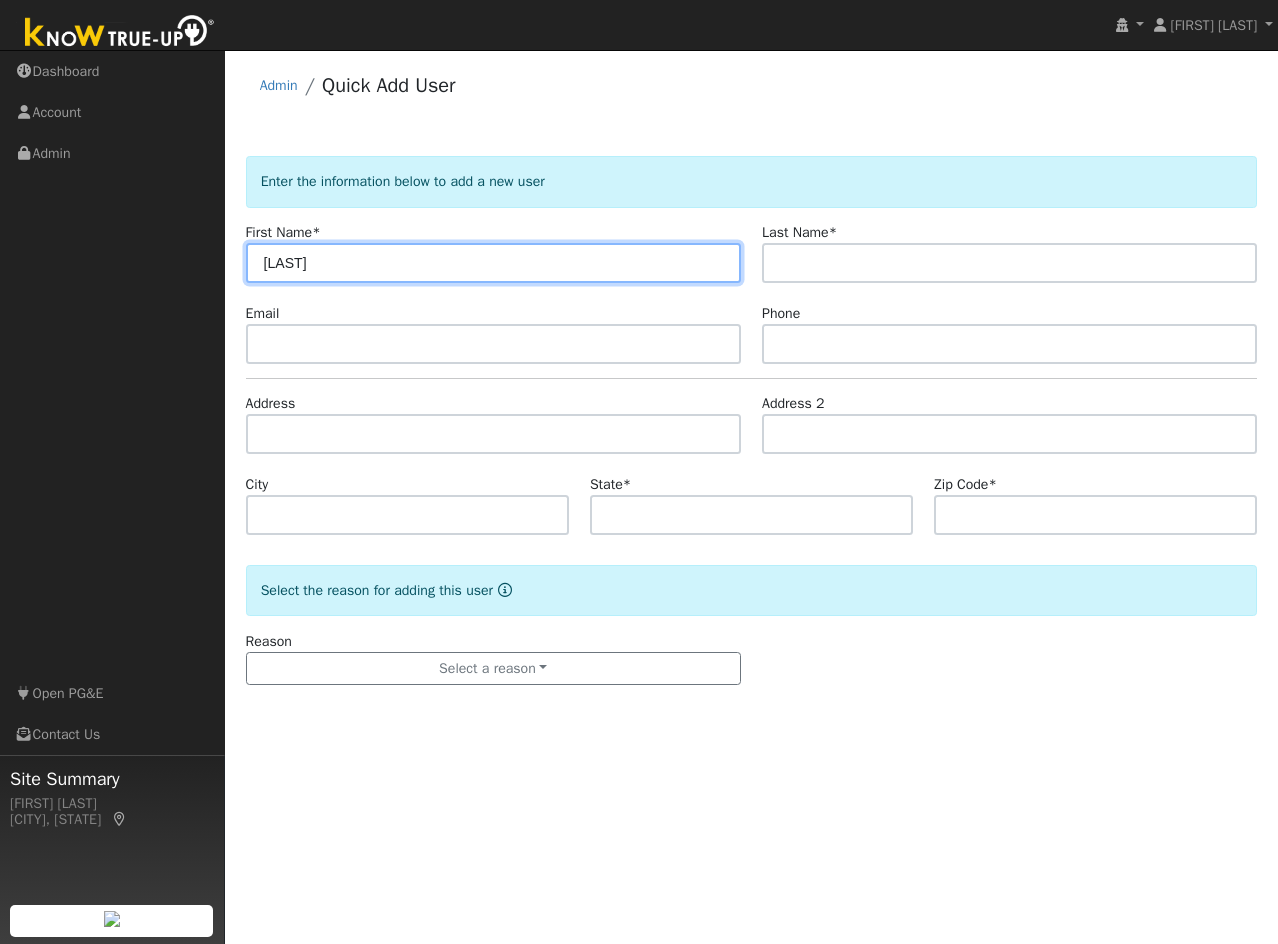 type on "[LAST]" 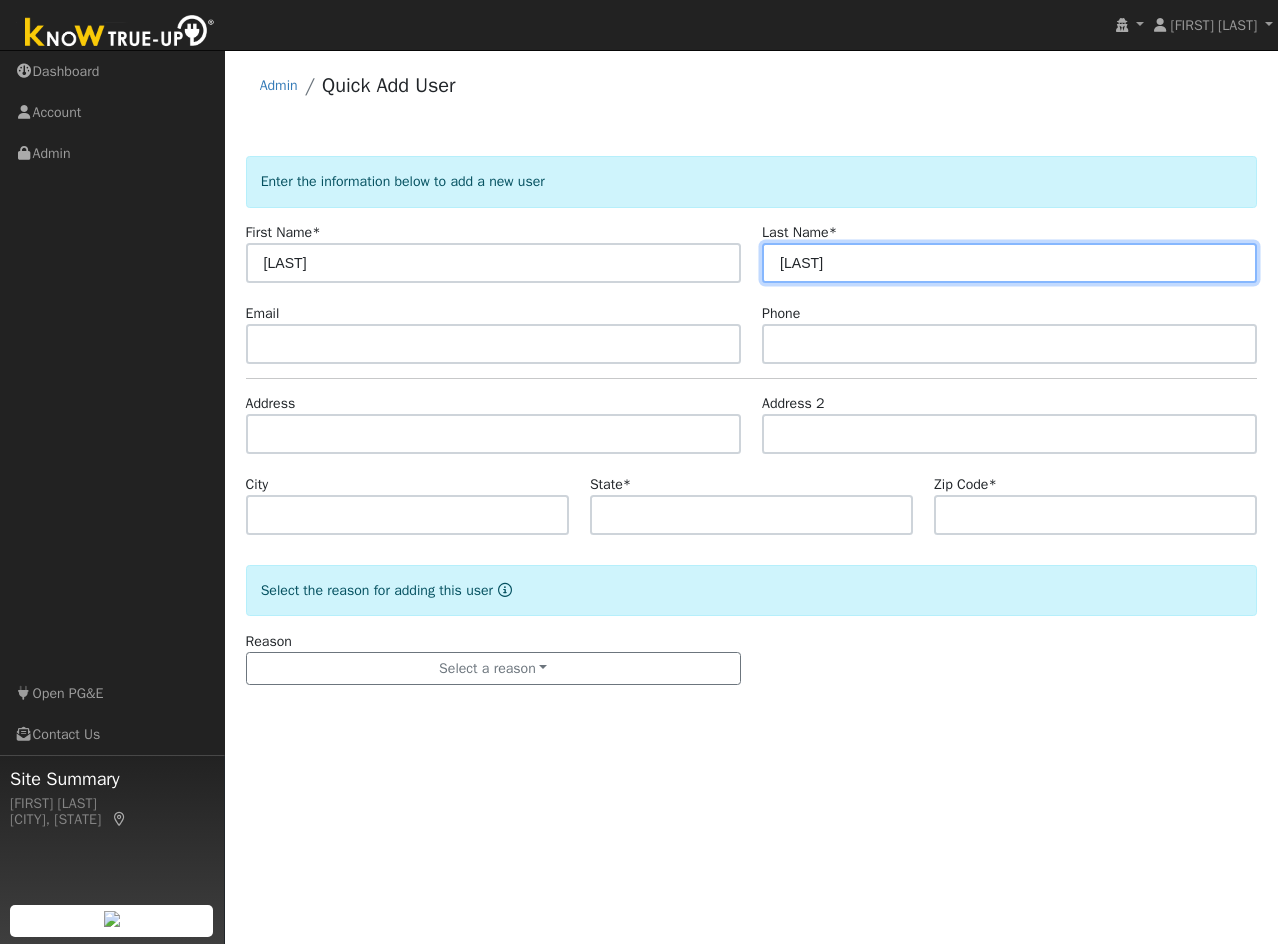 type on "[LAST]" 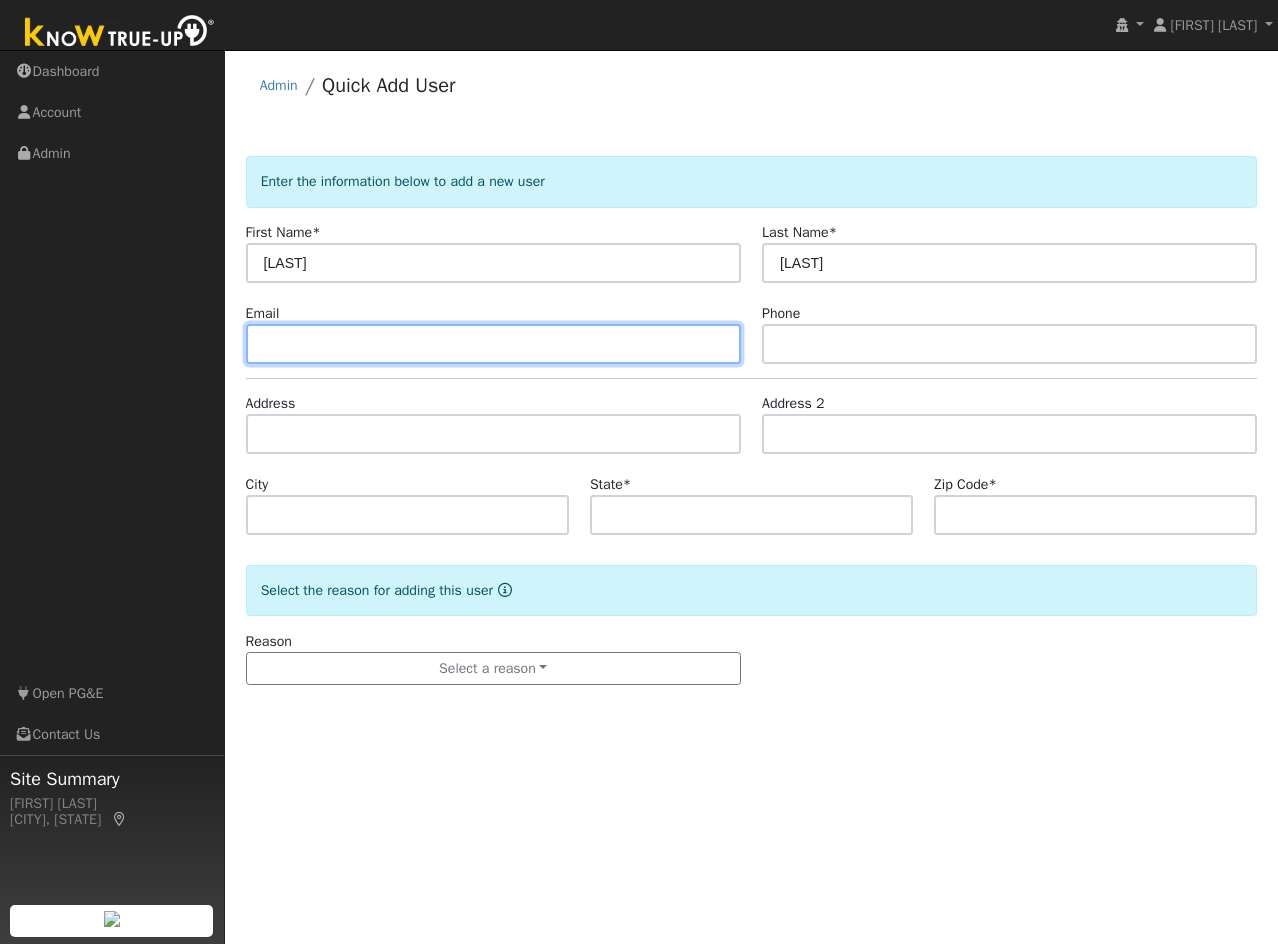 click at bounding box center [493, 344] 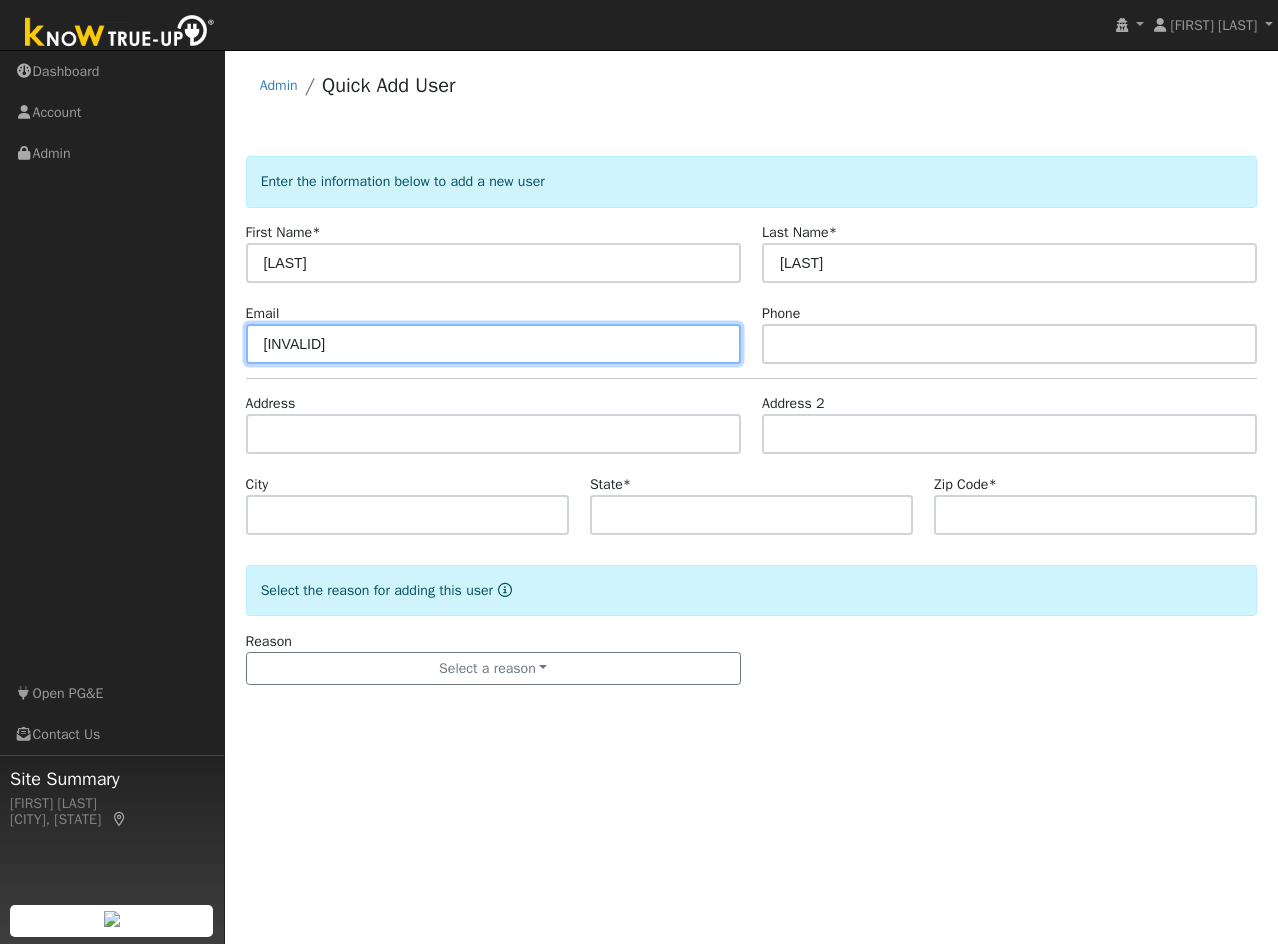 type on "@" 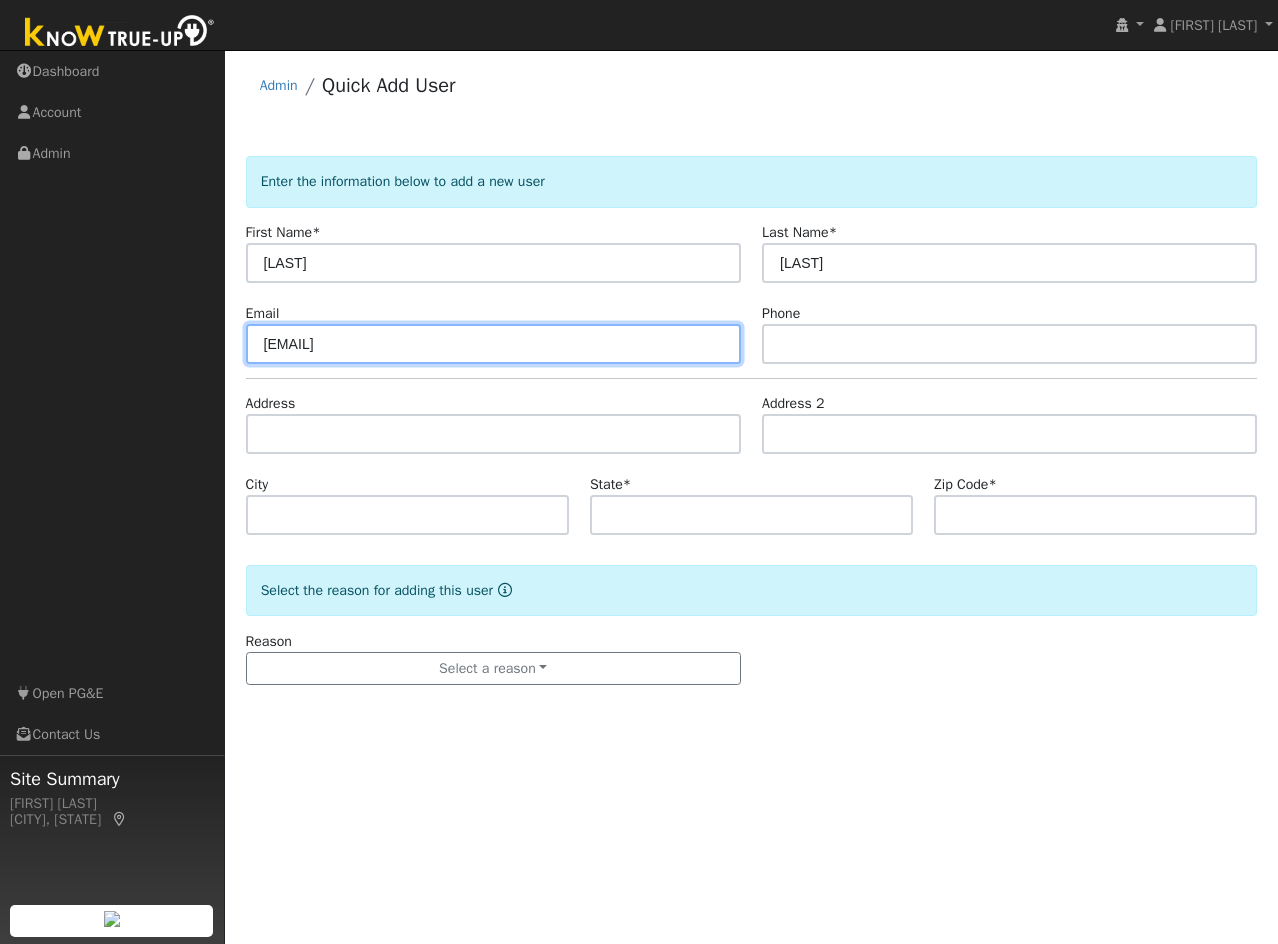 type on "kxmiao@gmail.com" 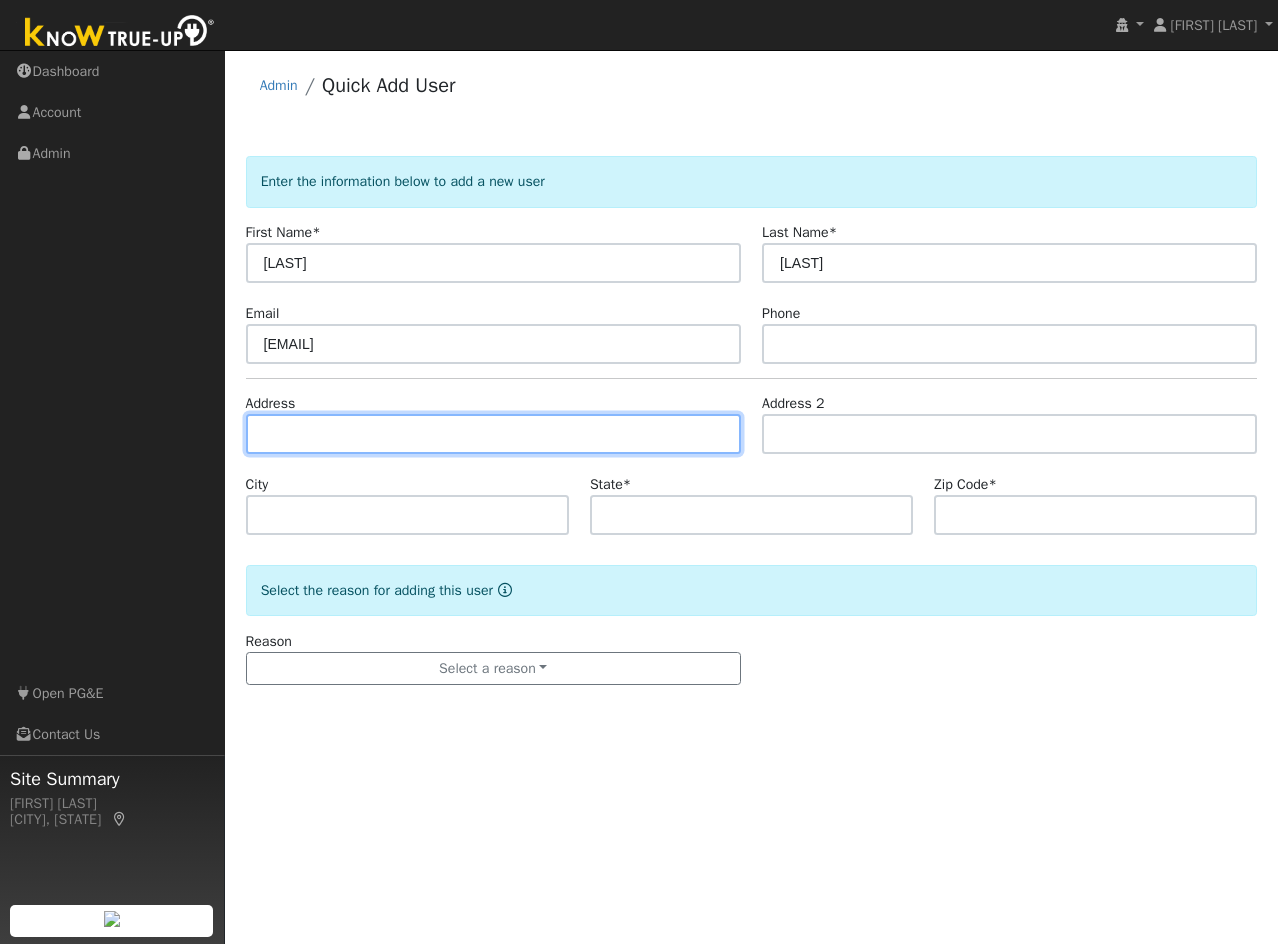 click at bounding box center (493, 434) 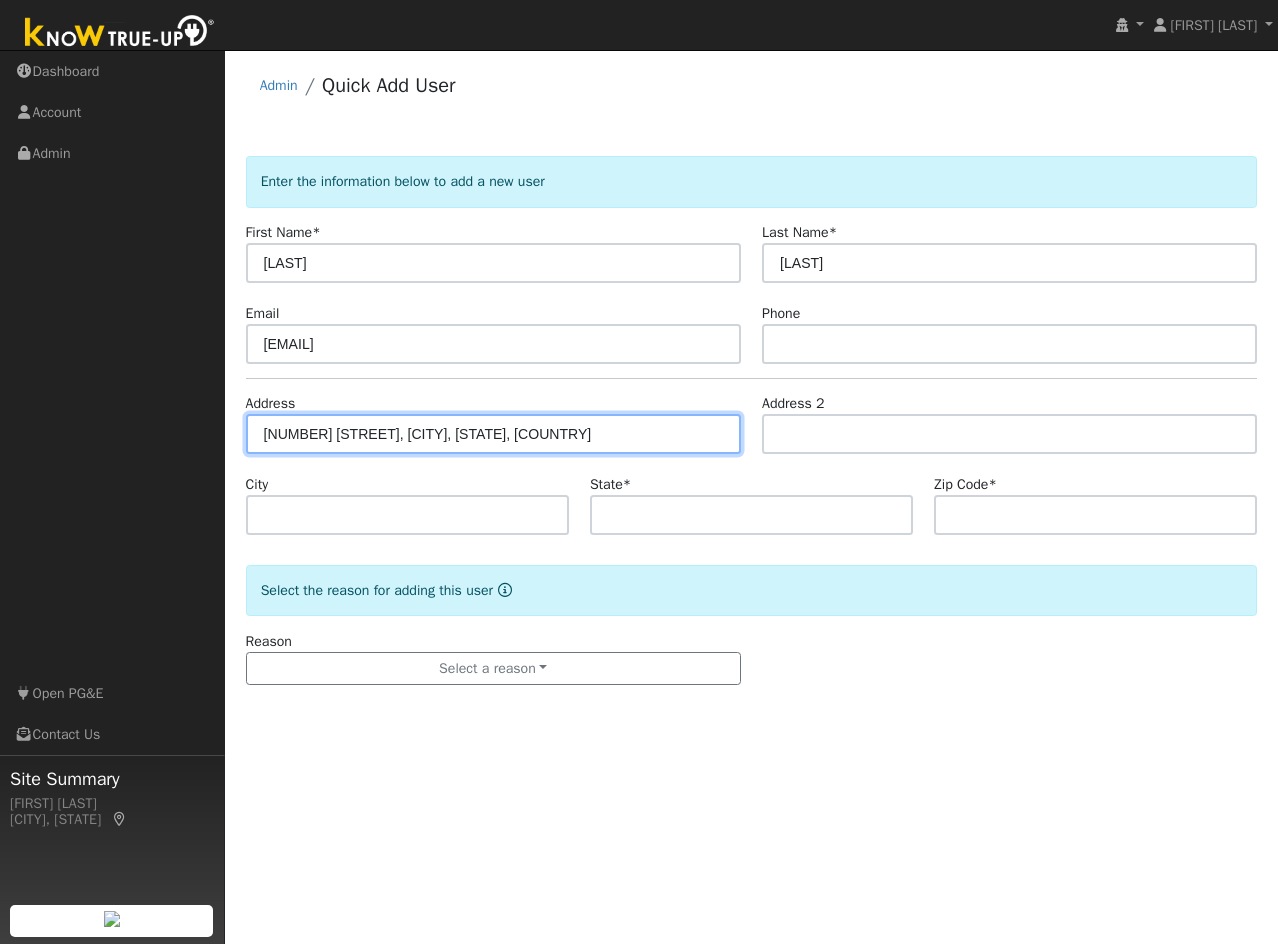 type on "8148 Anastasia Way" 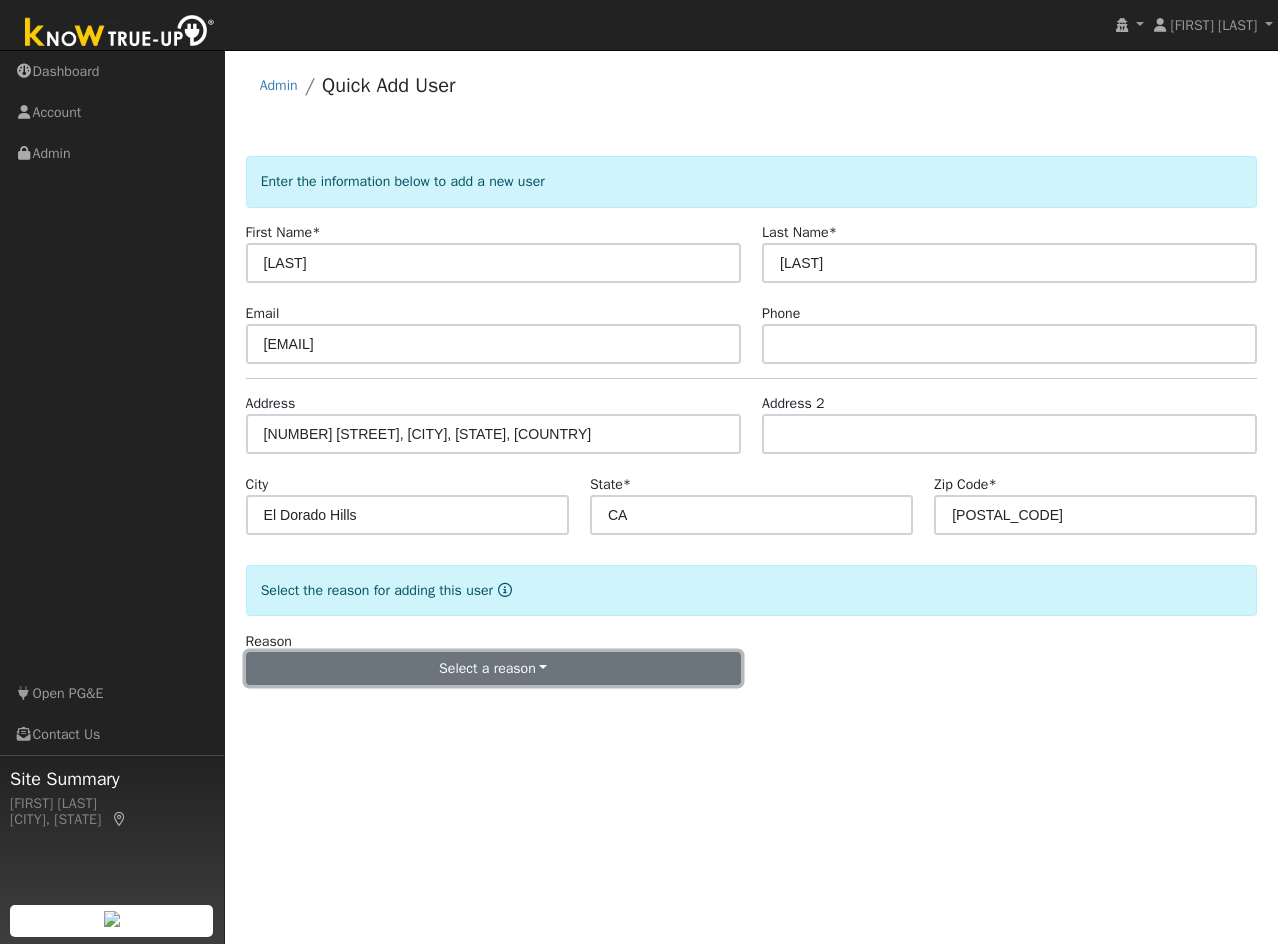 click on "Select a reason" at bounding box center (493, 669) 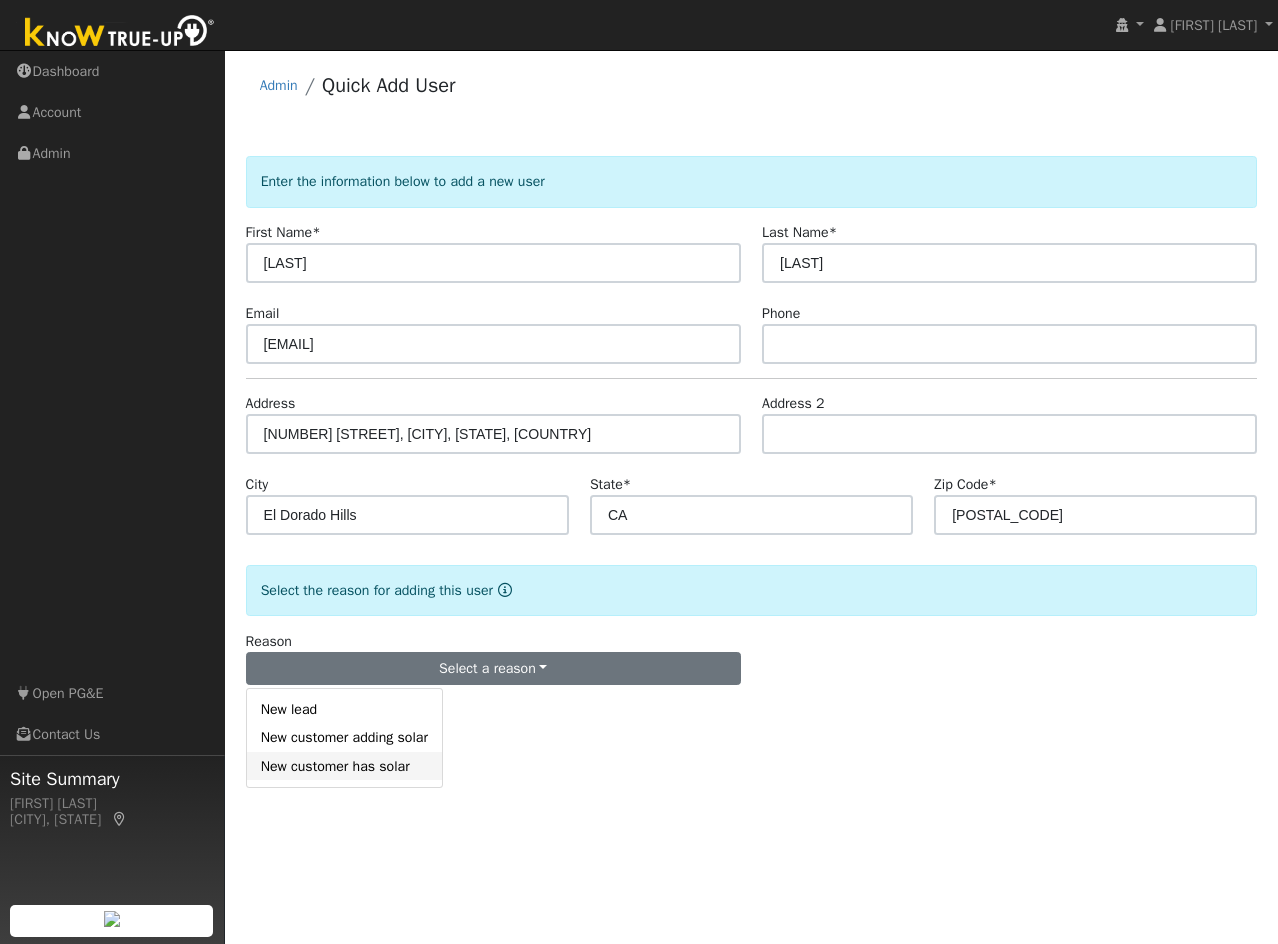 click on "New customer has solar" at bounding box center (344, 766) 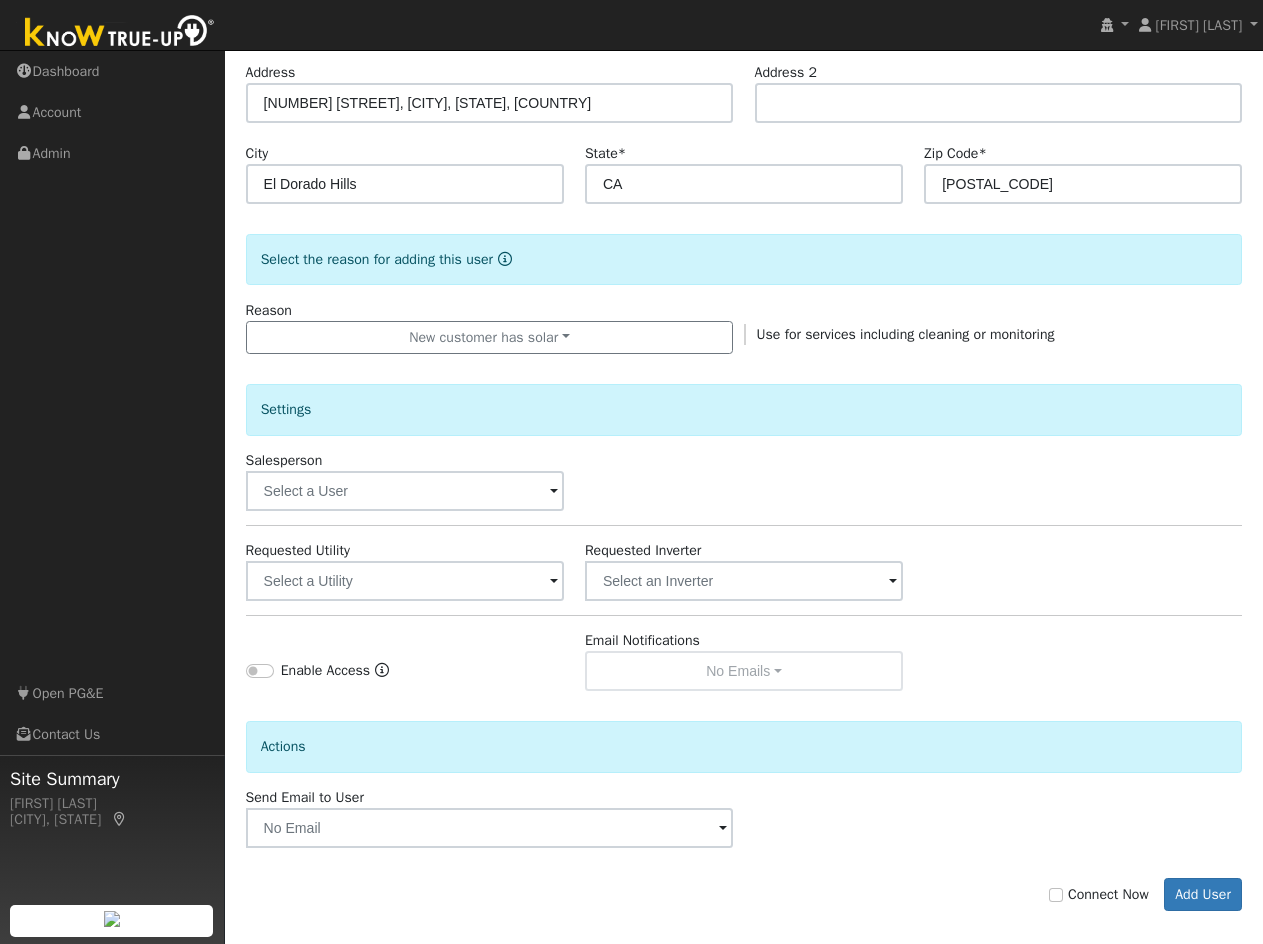 scroll, scrollTop: 348, scrollLeft: 0, axis: vertical 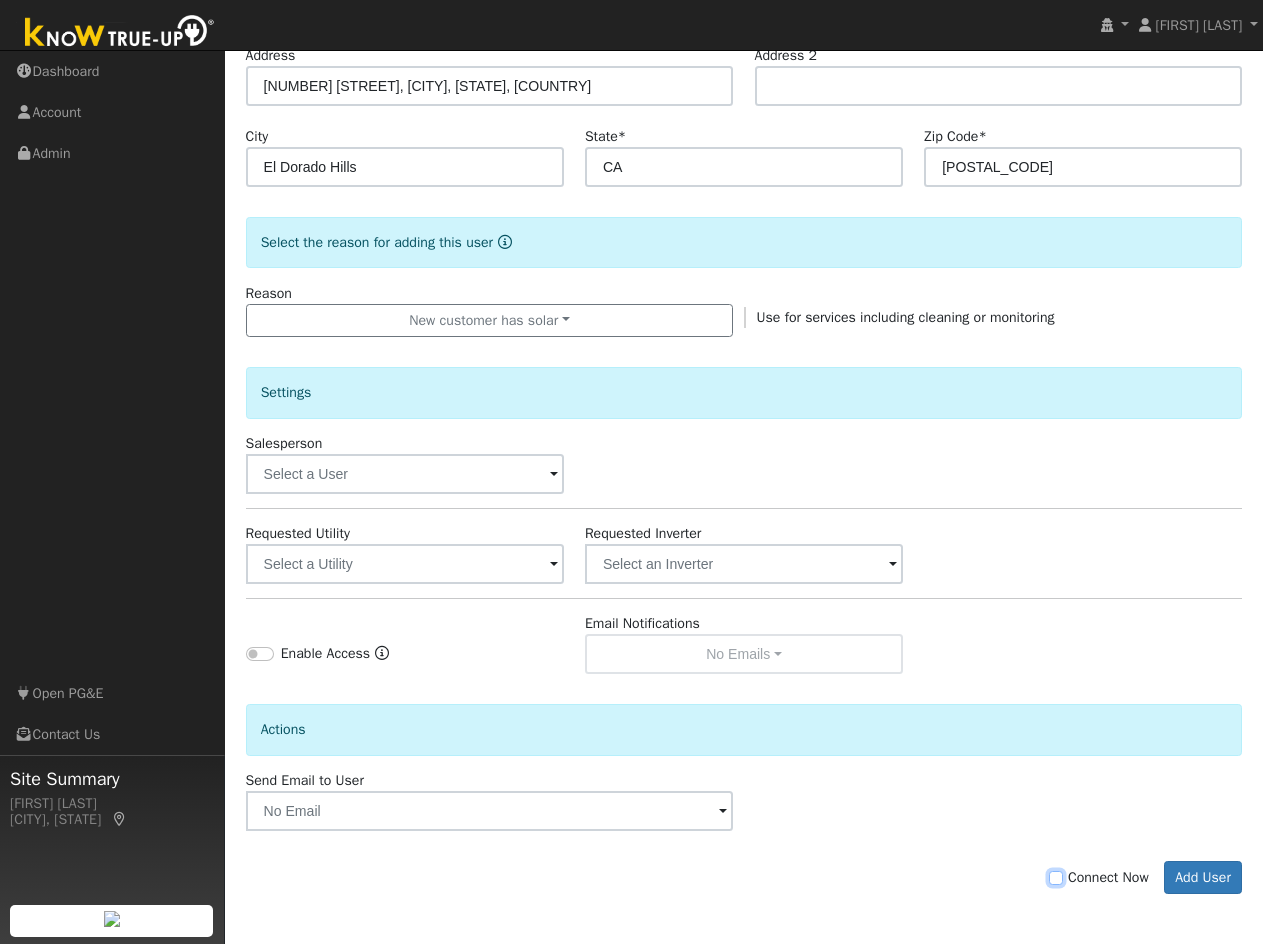 click on "Connect Now" at bounding box center (1056, 878) 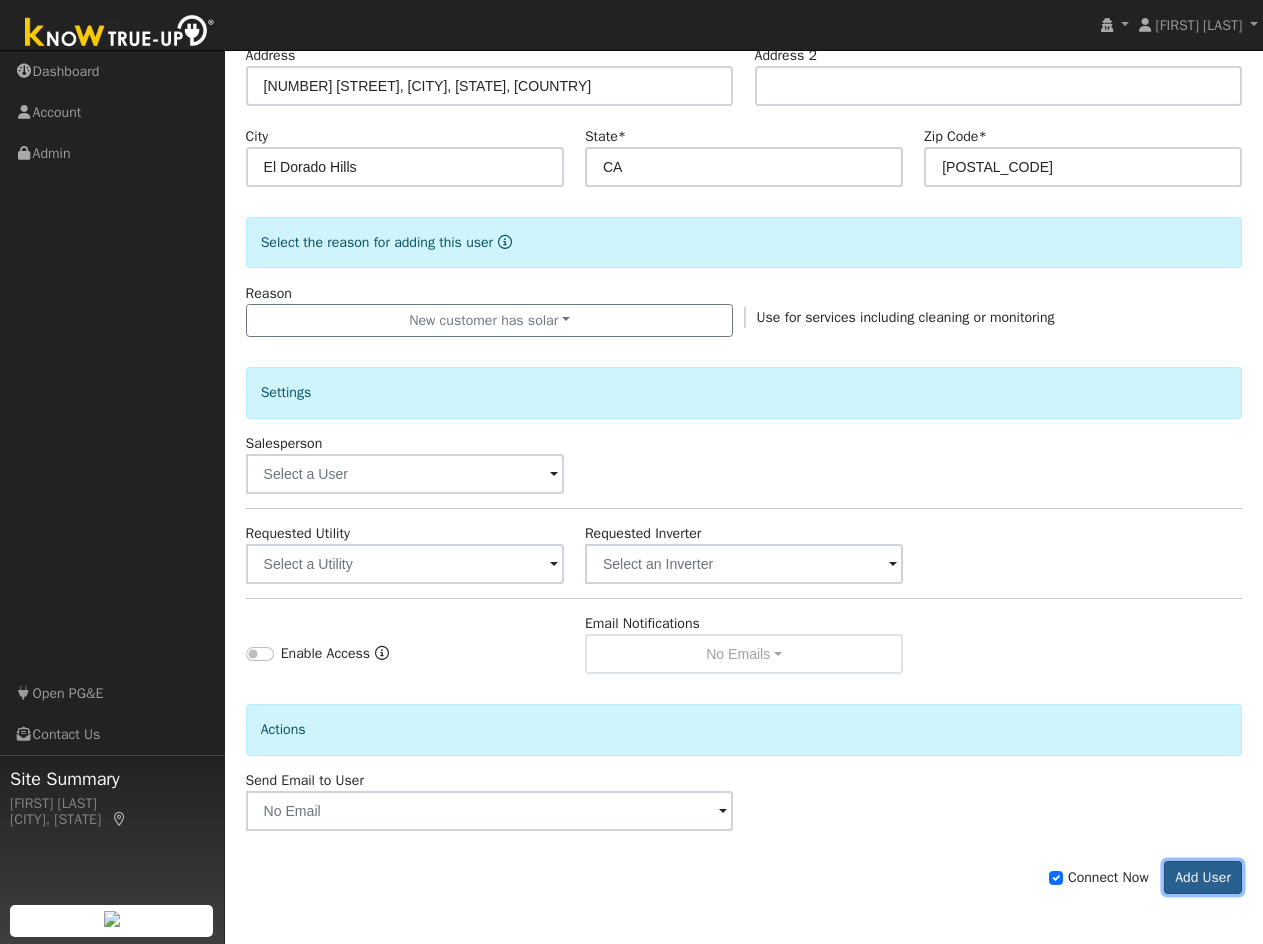 click on "Add User" at bounding box center (1203, 878) 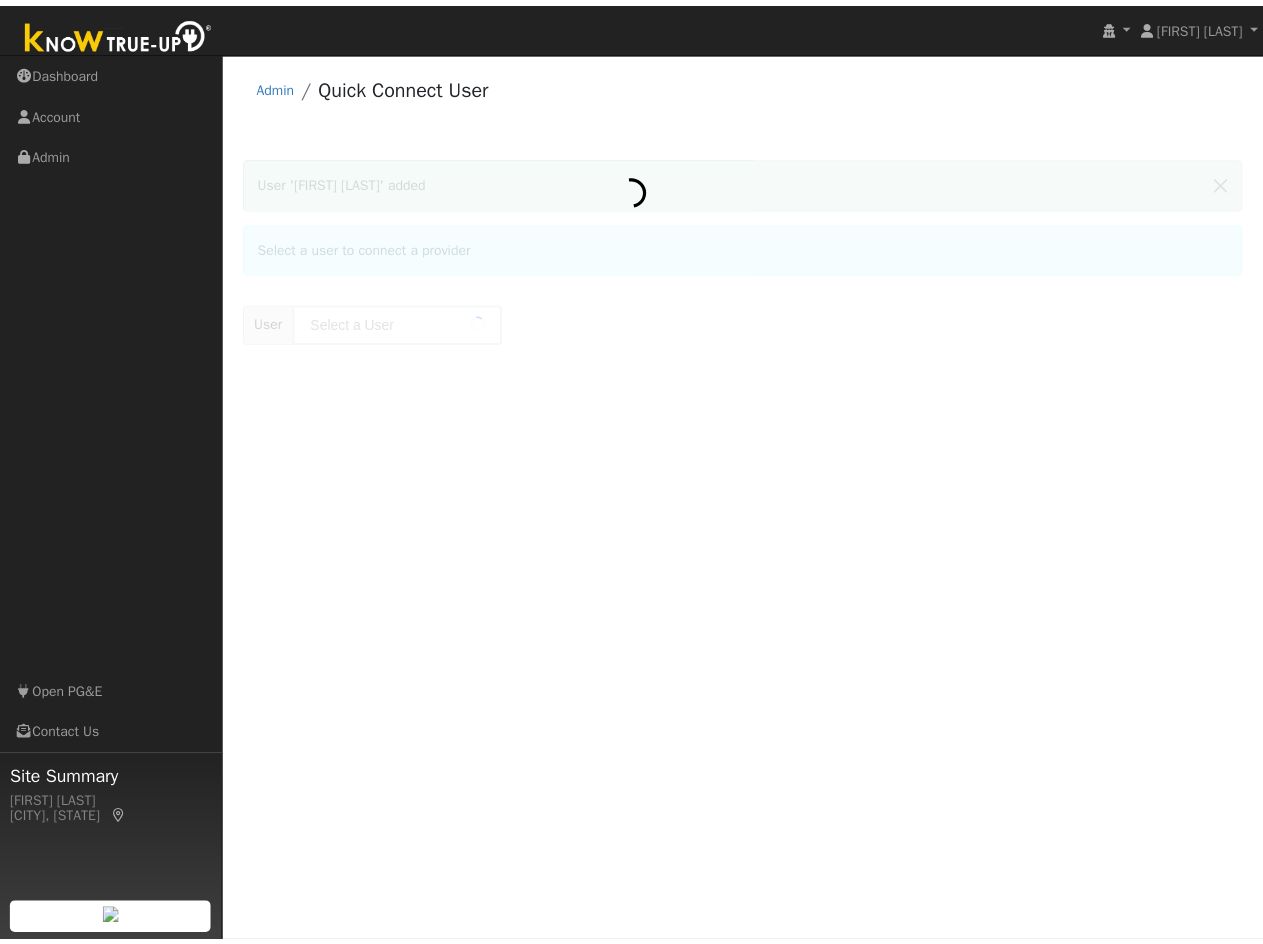 scroll, scrollTop: 0, scrollLeft: 0, axis: both 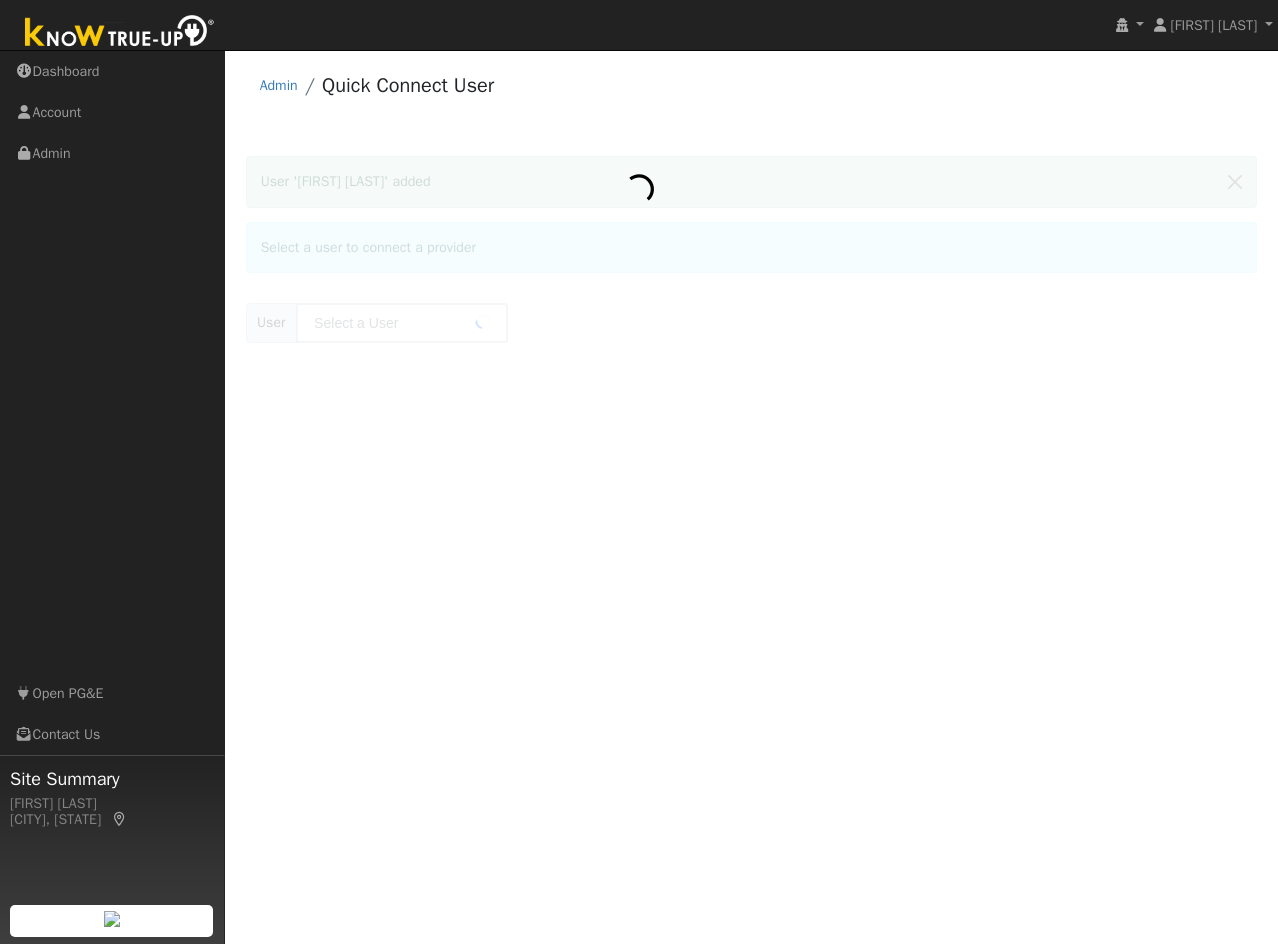 type on "Kai Miao" 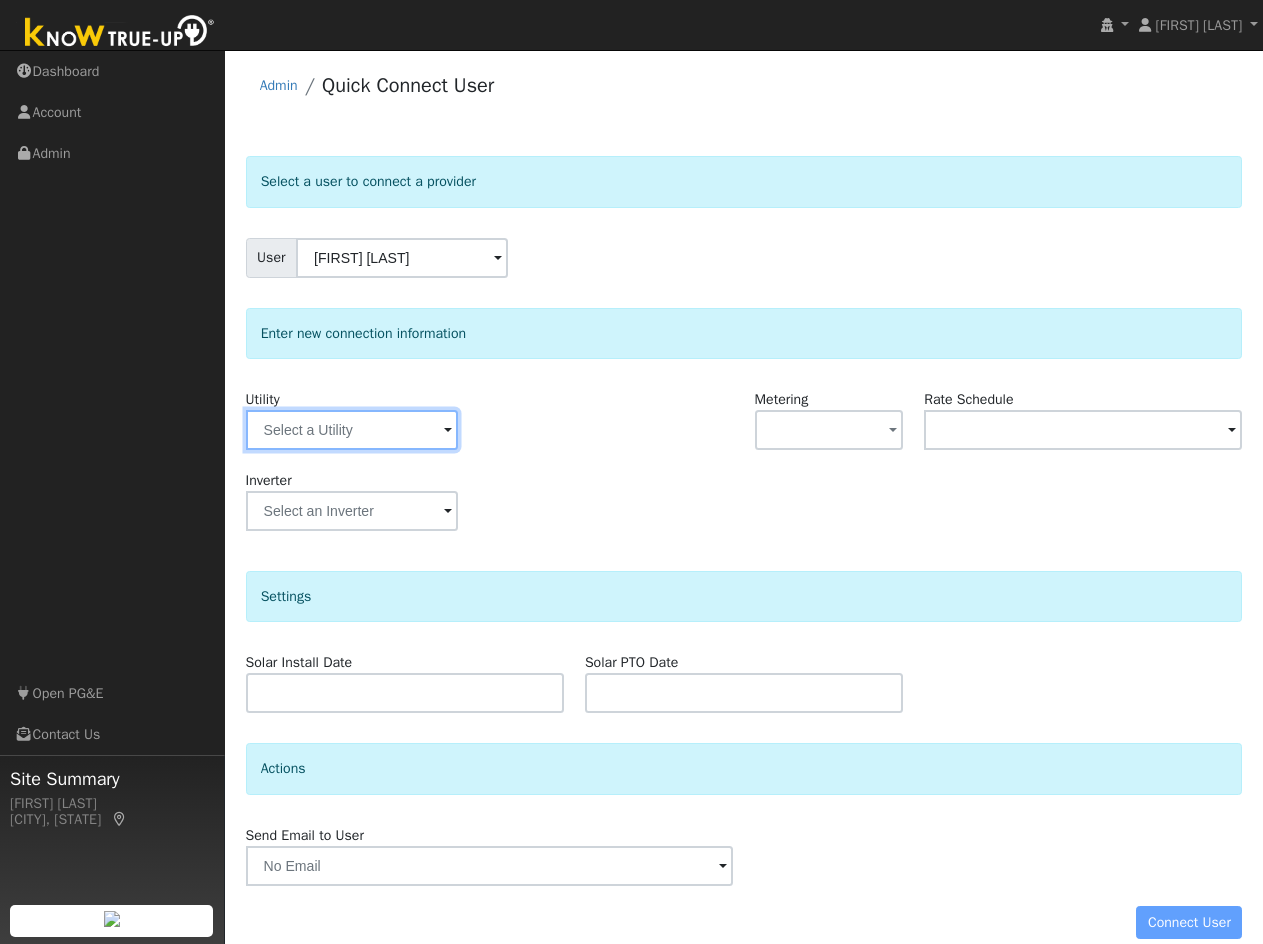 click at bounding box center [352, 430] 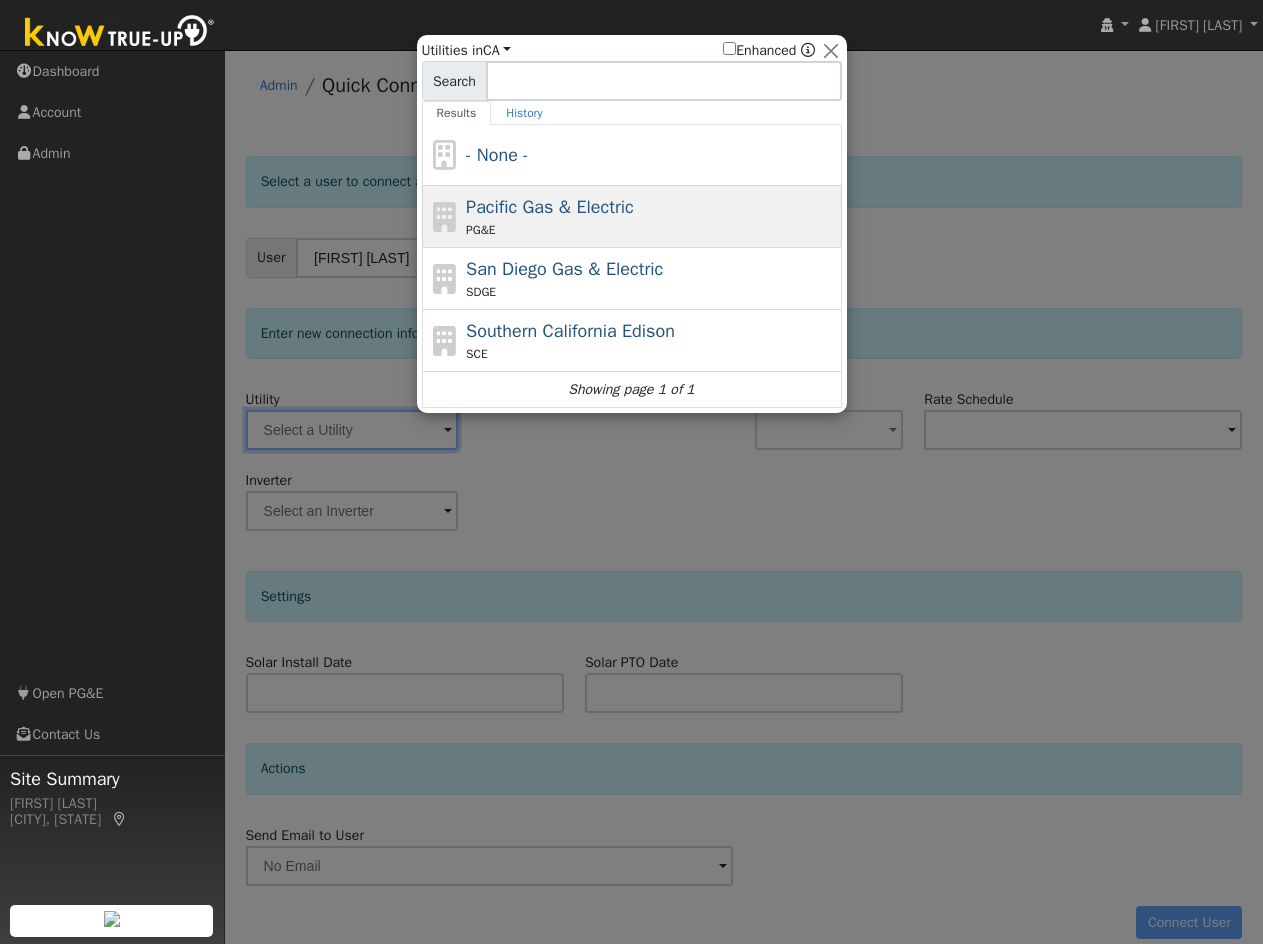 click on "PG&E" at bounding box center [651, 230] 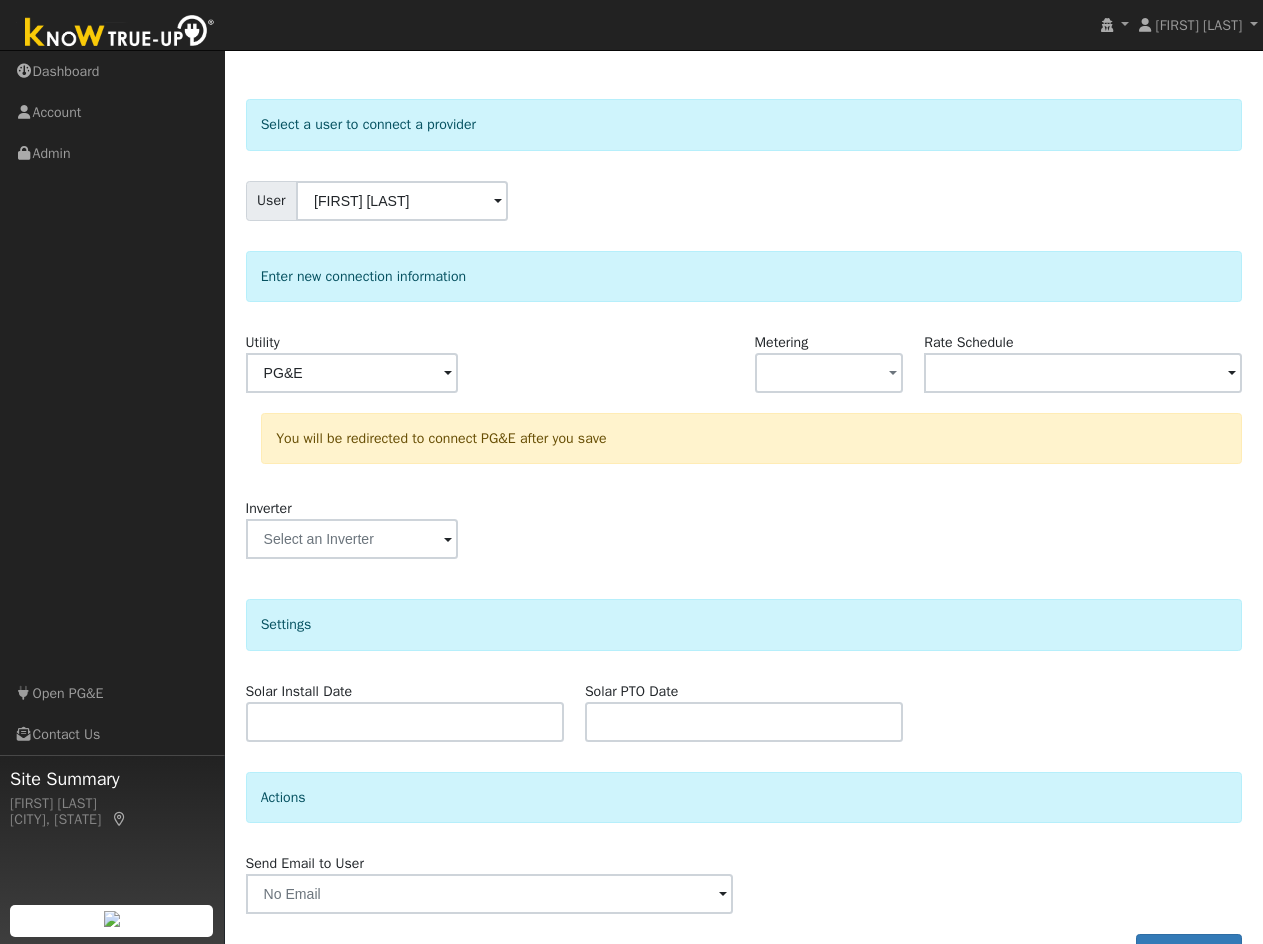 scroll, scrollTop: 111, scrollLeft: 0, axis: vertical 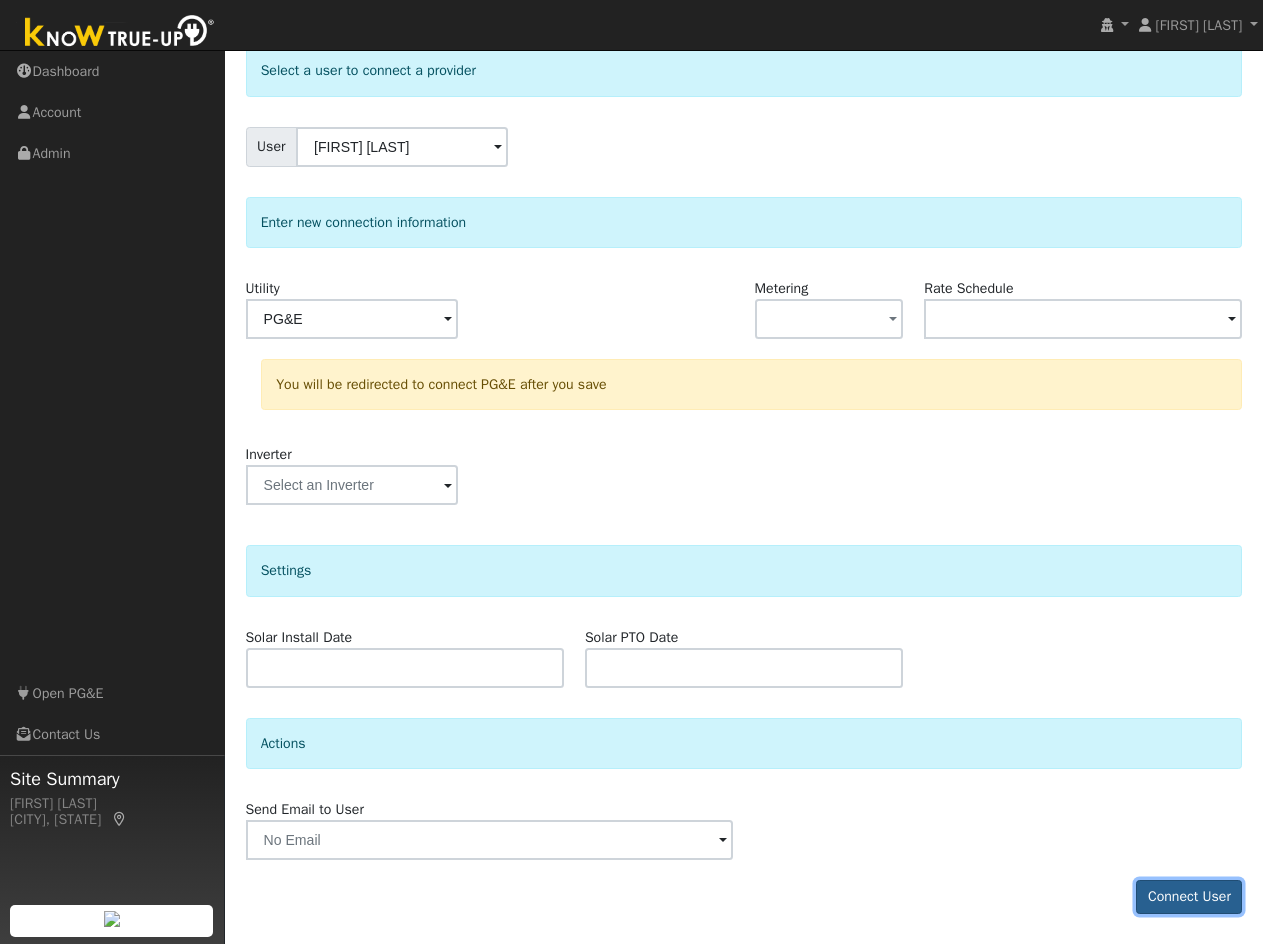 click on "Connect User" at bounding box center [1189, 897] 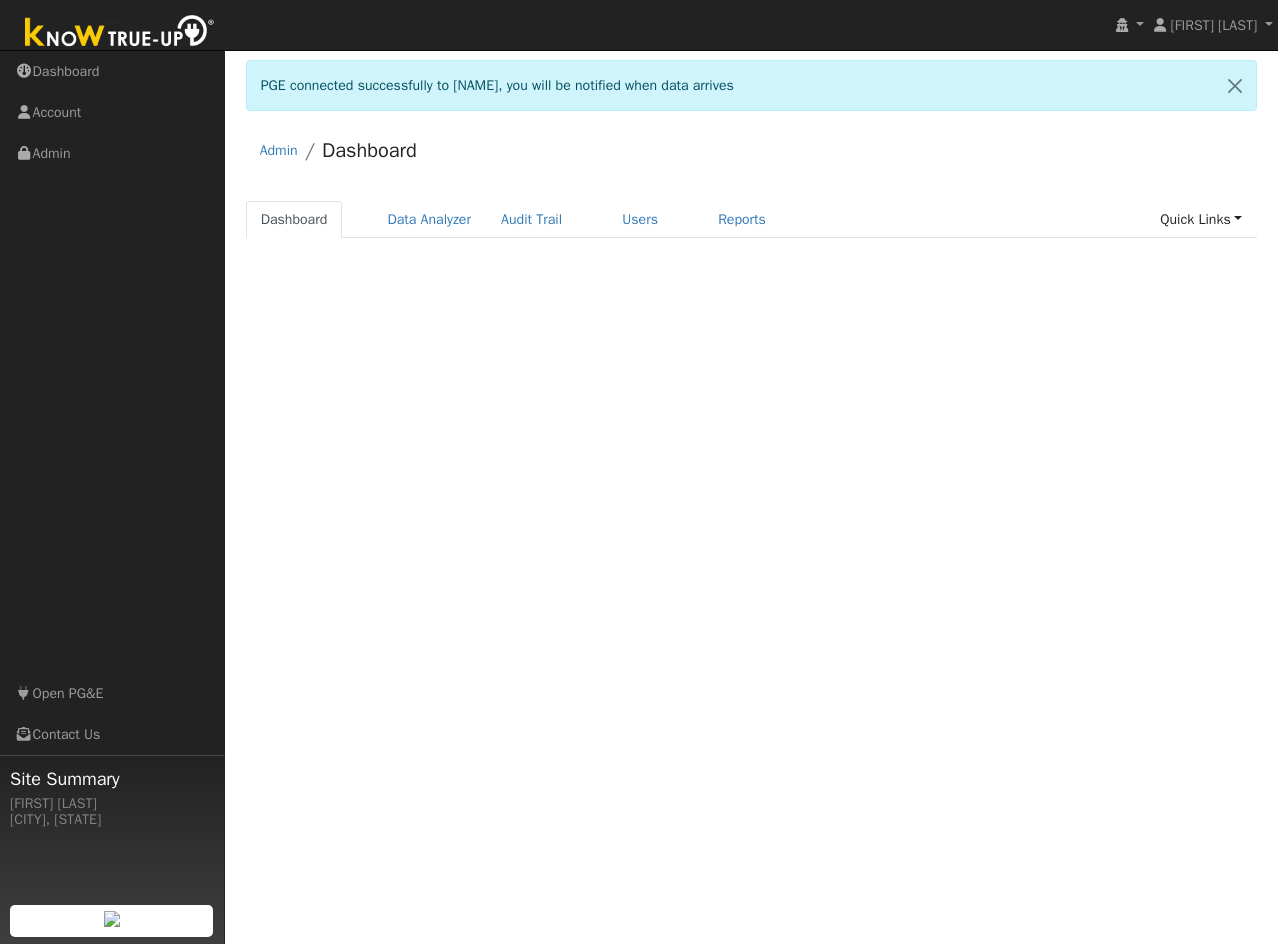 scroll, scrollTop: 0, scrollLeft: 0, axis: both 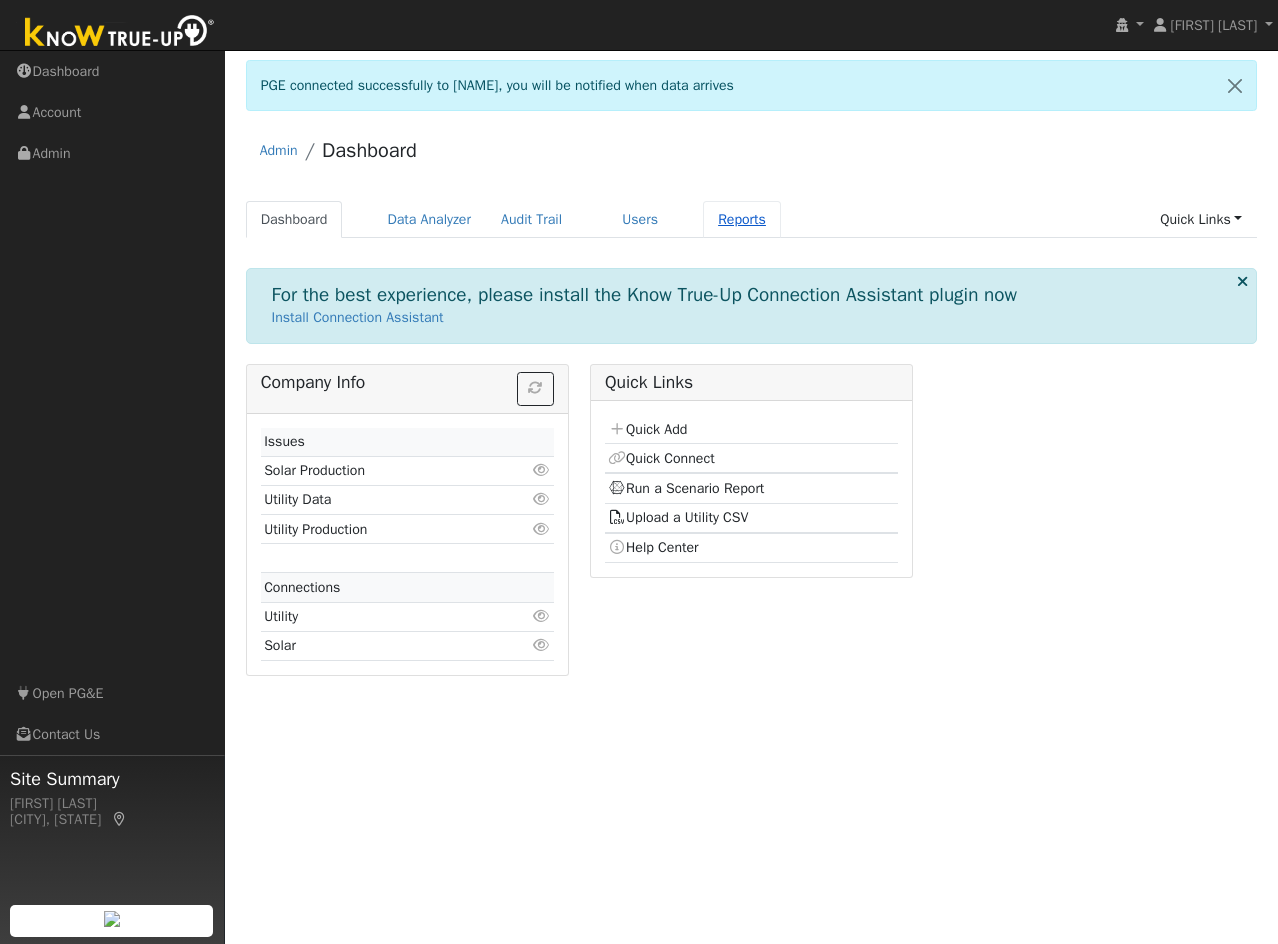 click on "Reports" at bounding box center [742, 219] 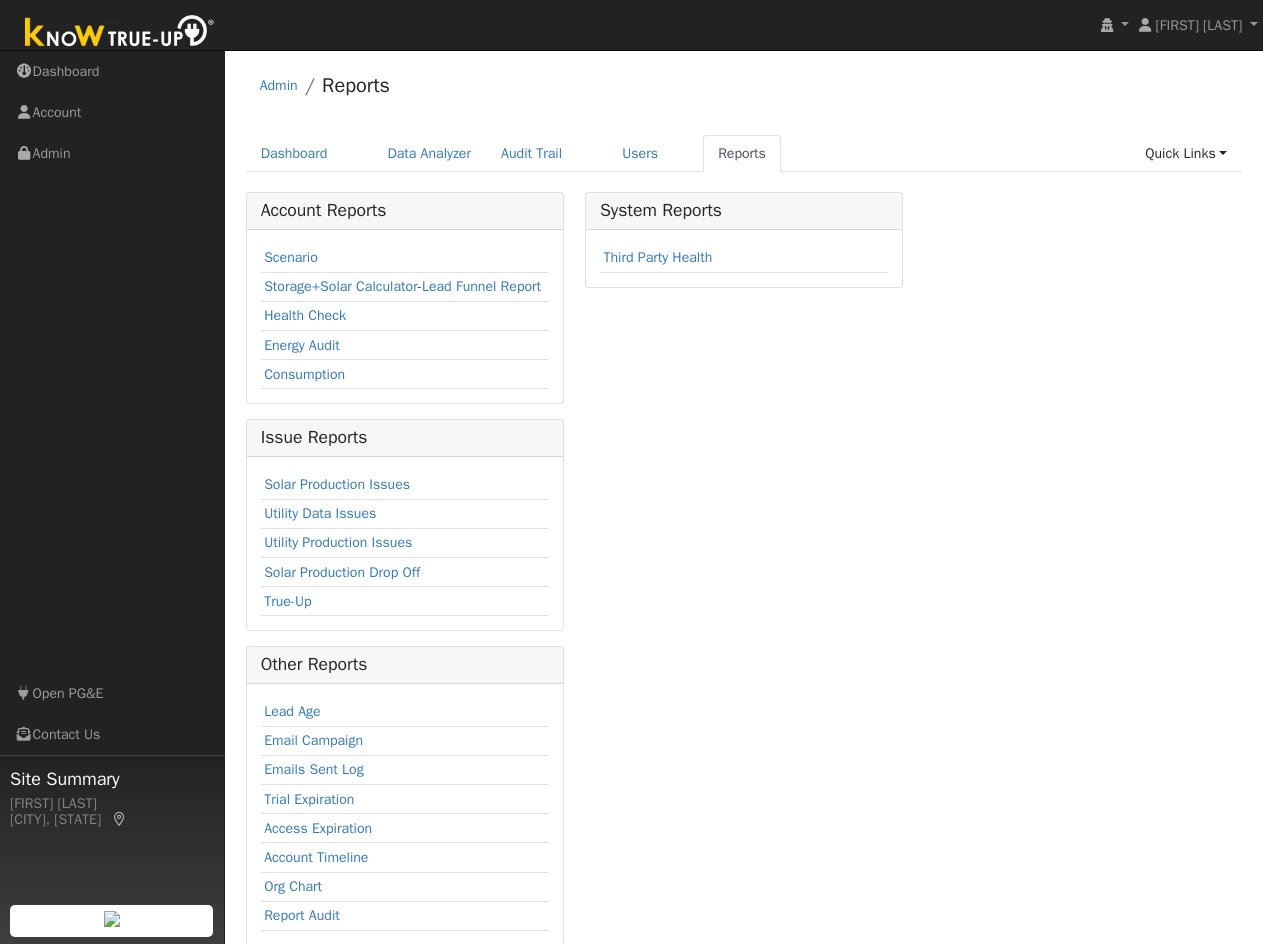 scroll, scrollTop: 0, scrollLeft: 0, axis: both 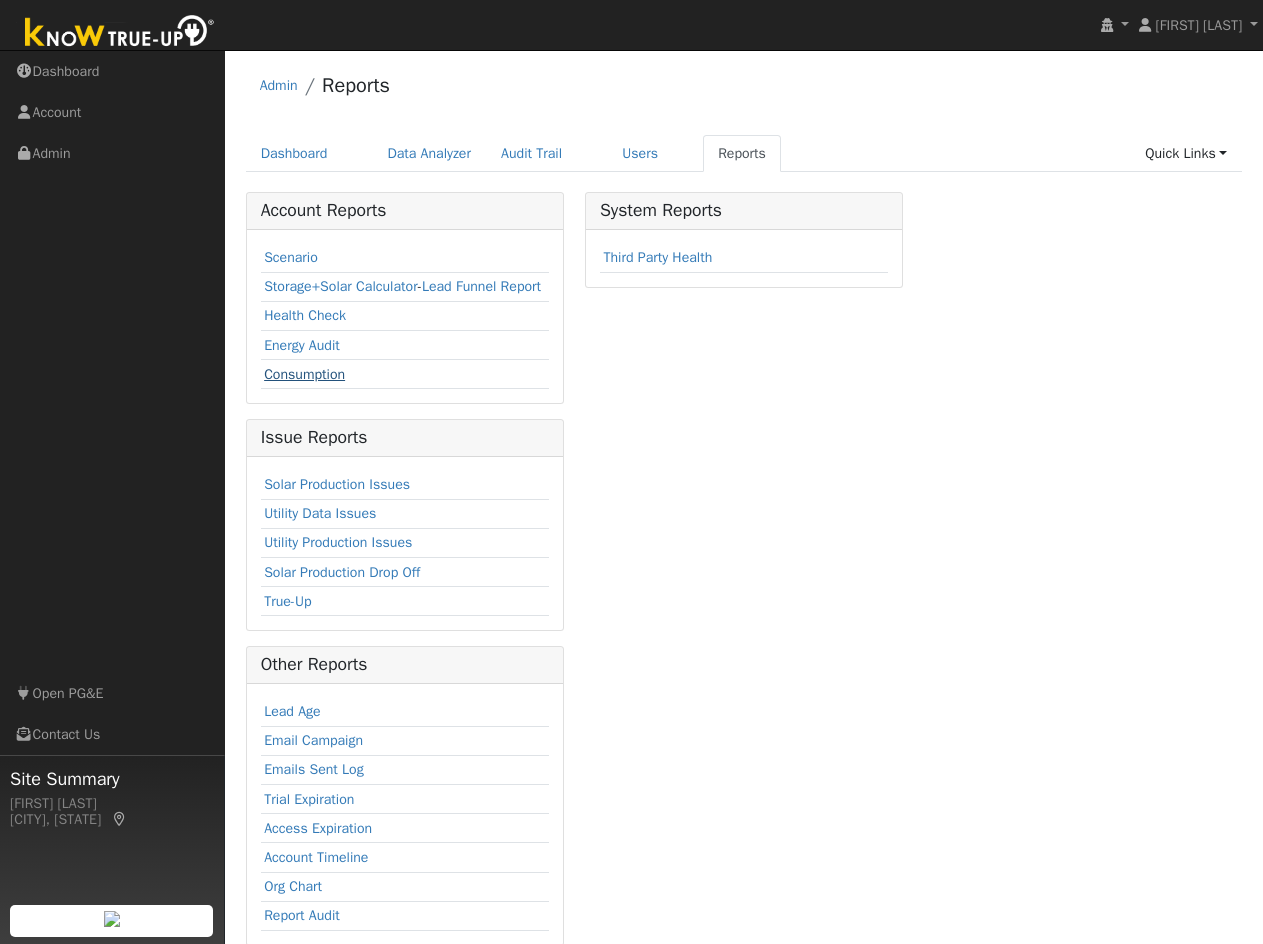 click on "Consumption" at bounding box center [304, 374] 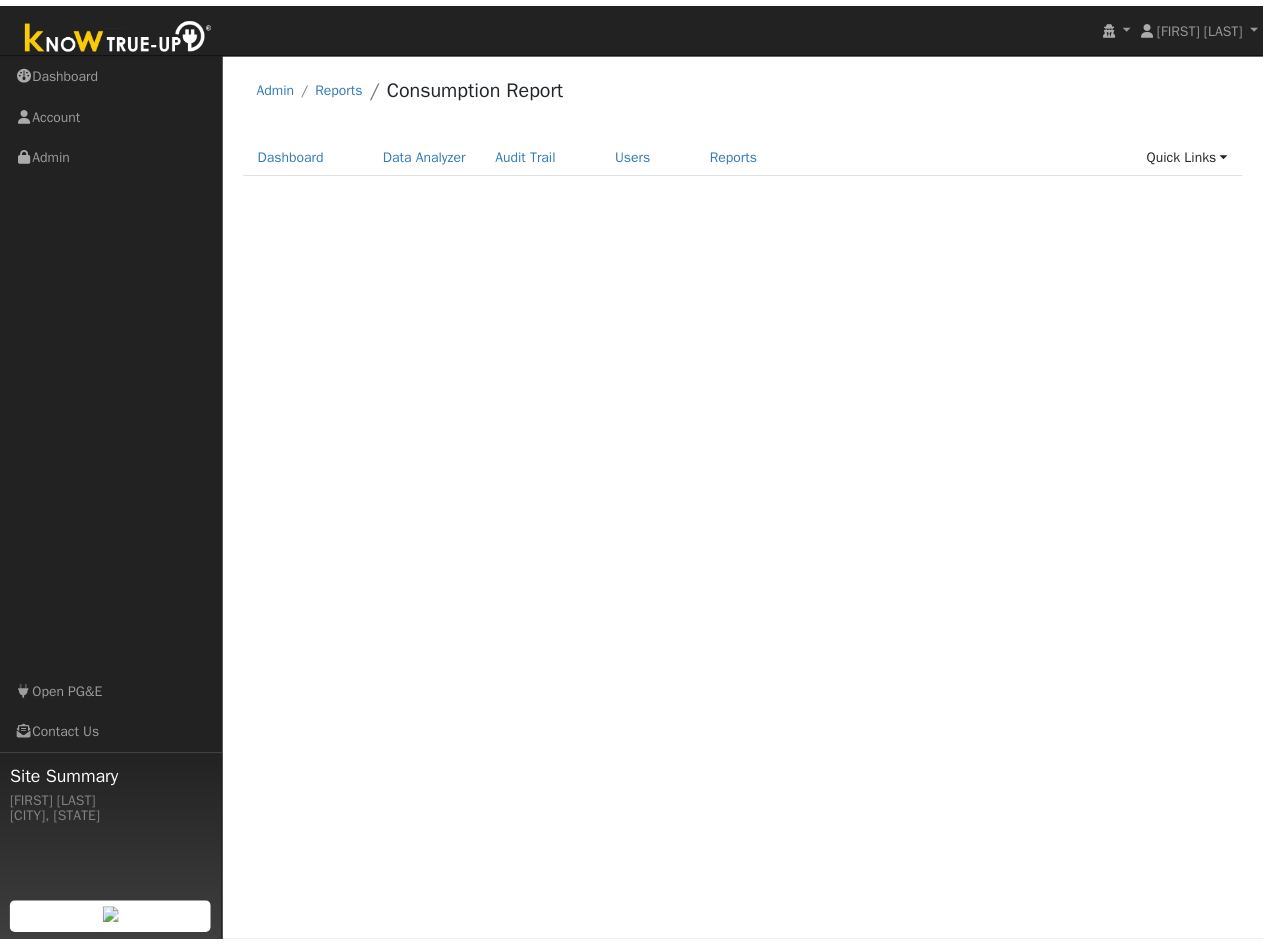 scroll, scrollTop: 0, scrollLeft: 0, axis: both 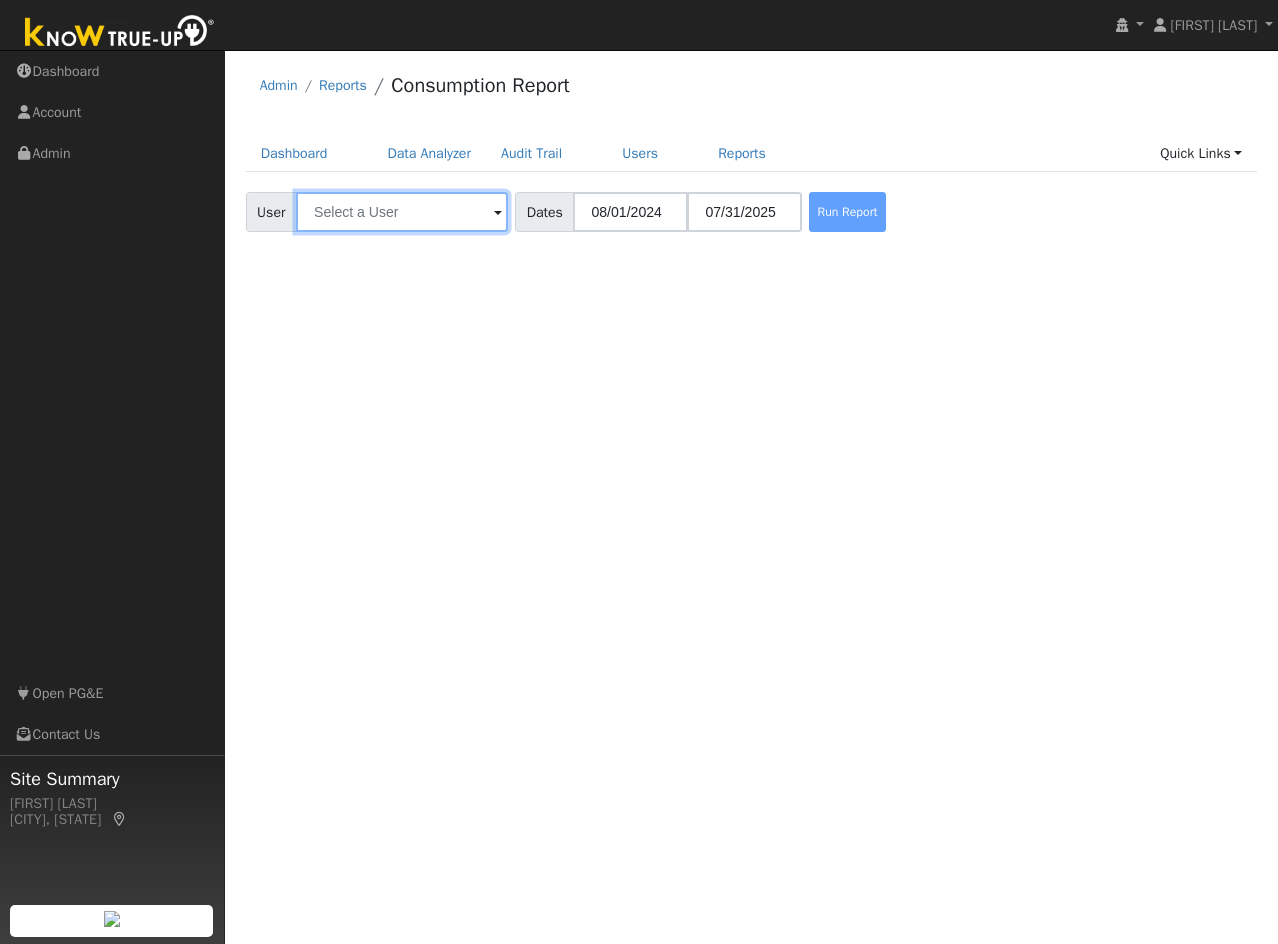 click at bounding box center [402, 212] 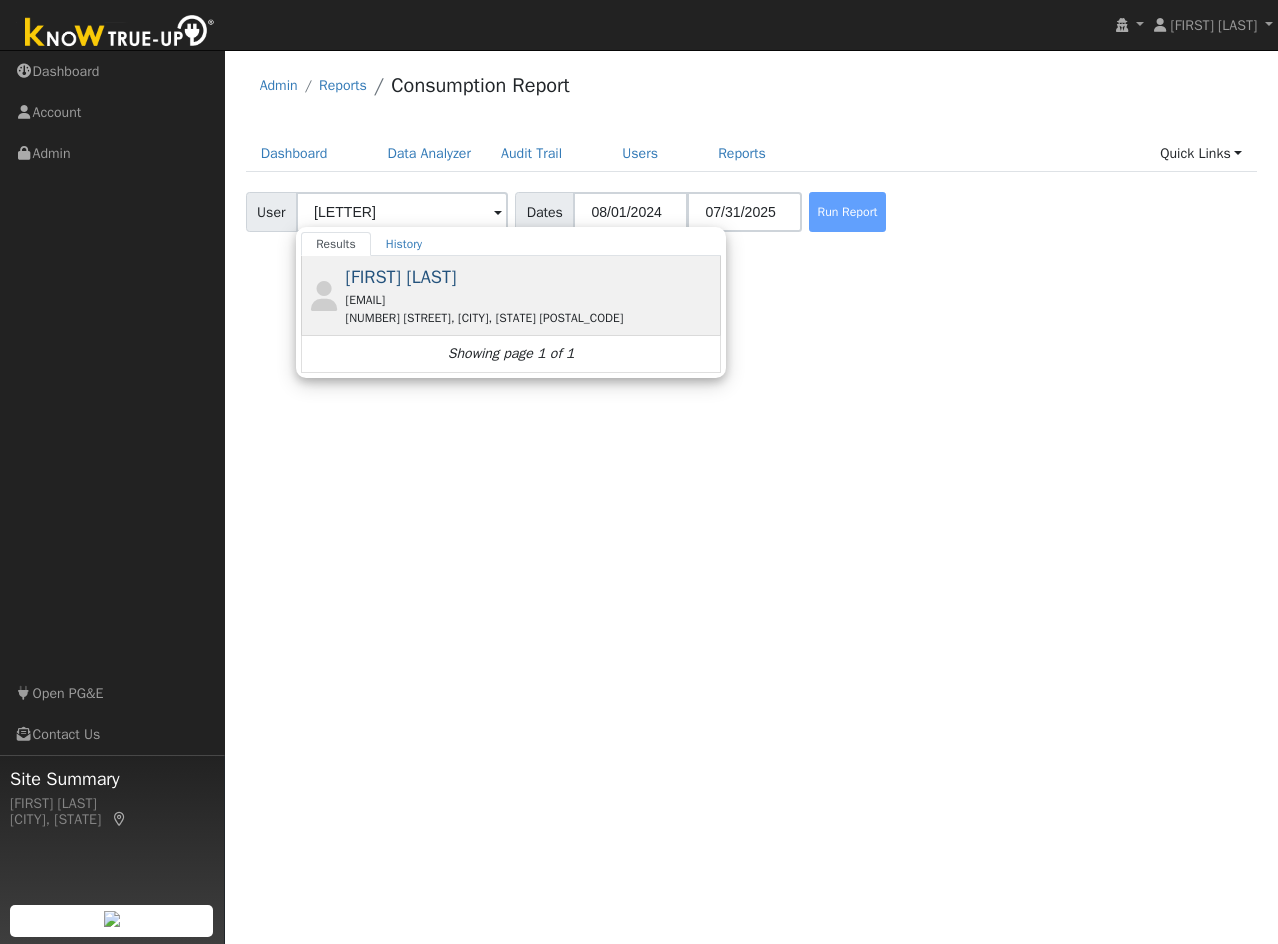 click on "[FIRST] [LAST]" at bounding box center (401, 277) 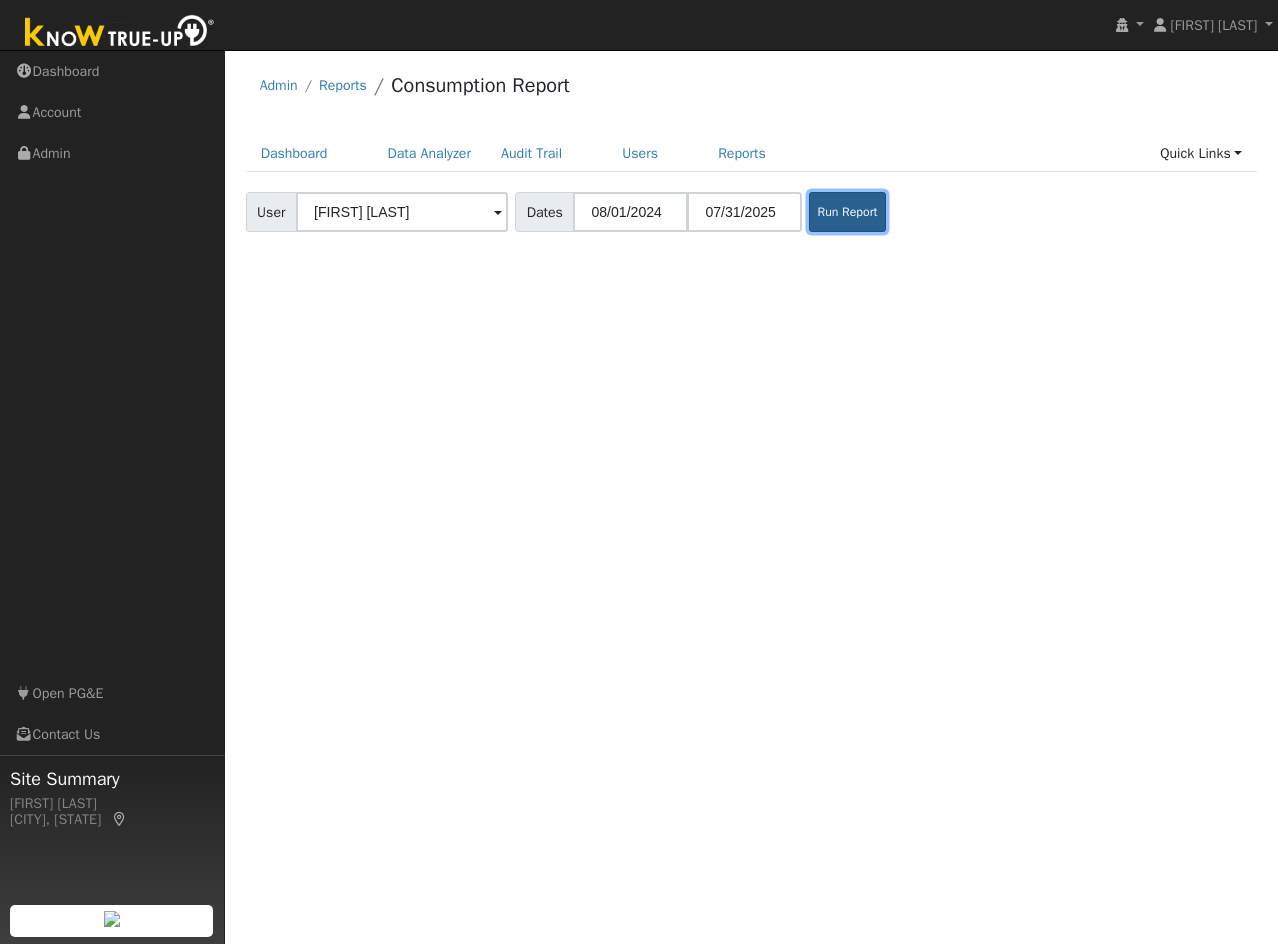 click on "Run Report" at bounding box center [847, 212] 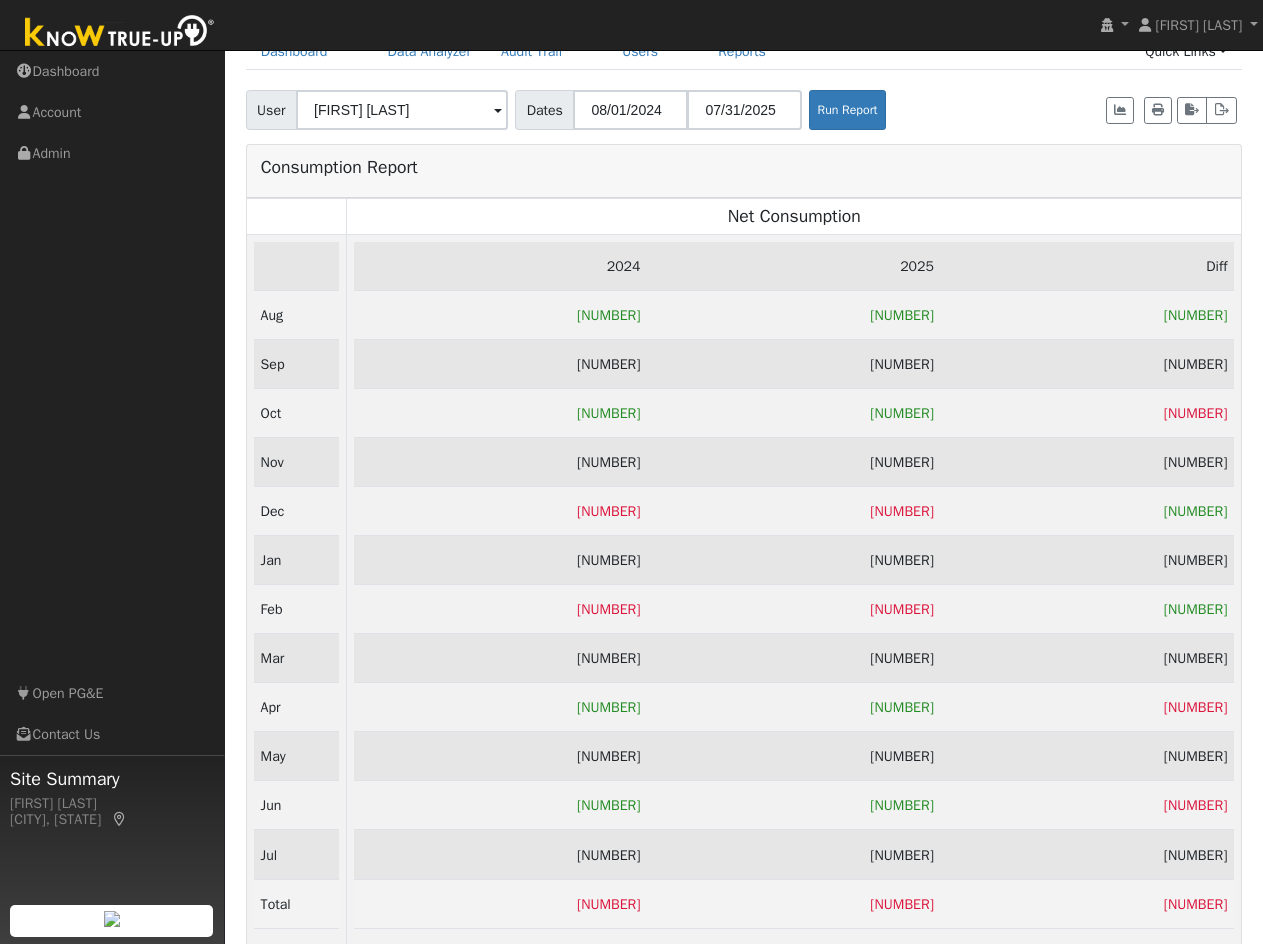 scroll, scrollTop: 135, scrollLeft: 0, axis: vertical 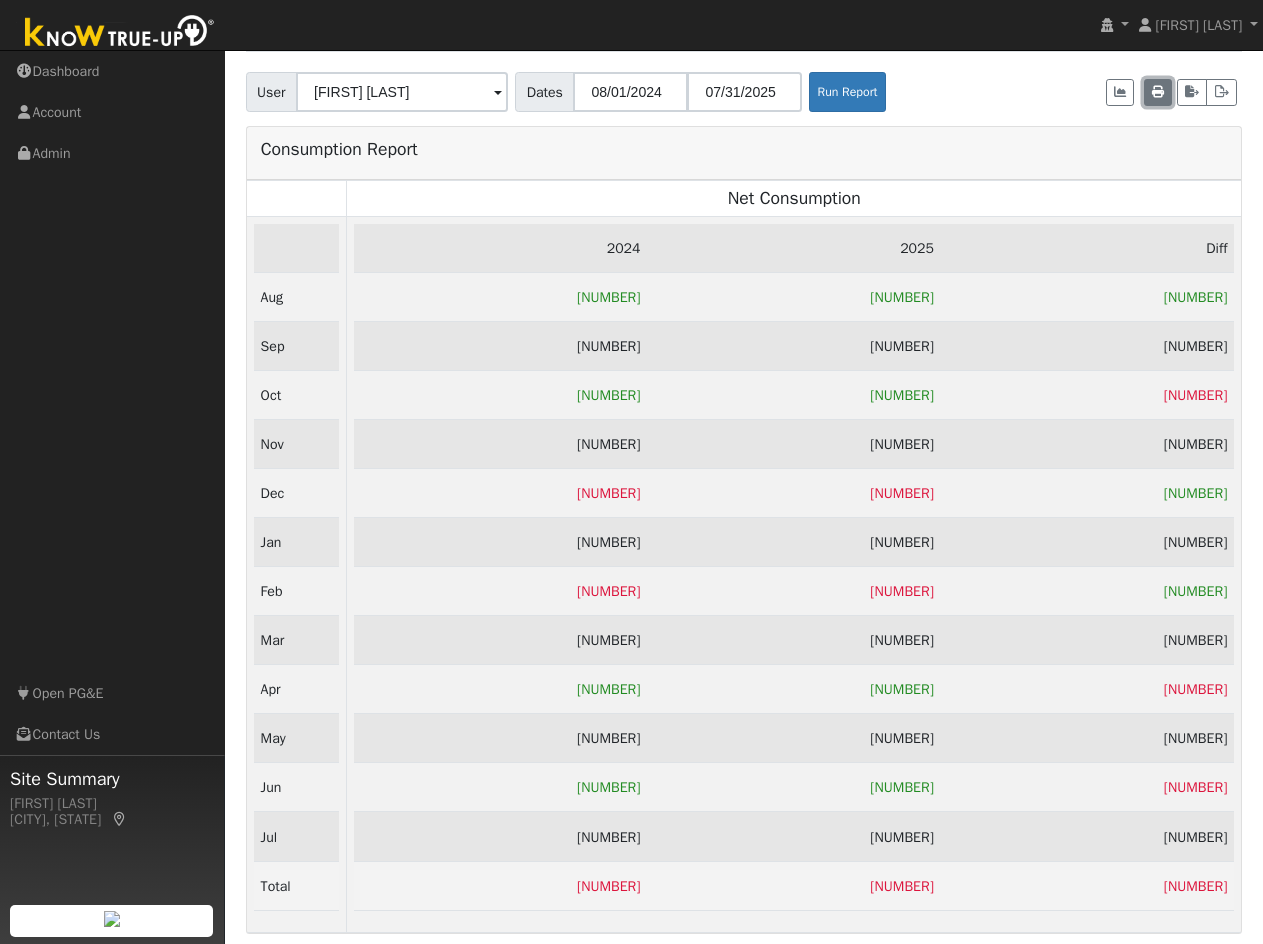 click at bounding box center (1158, 92) 